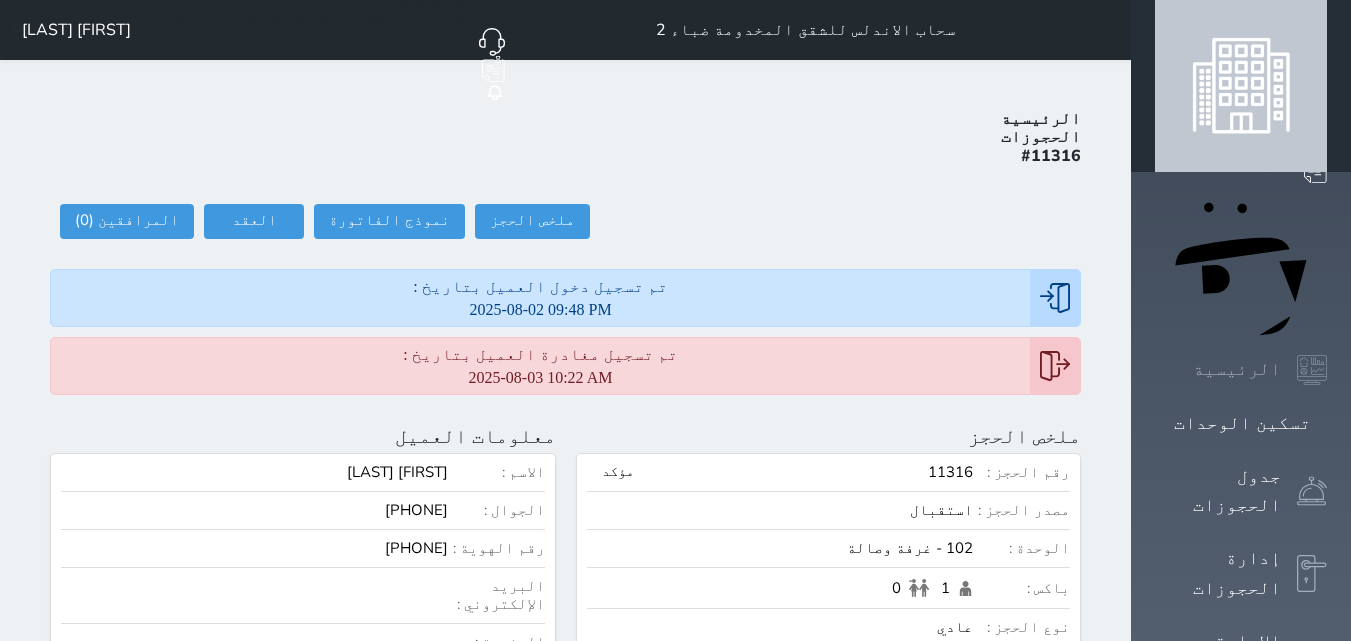 click 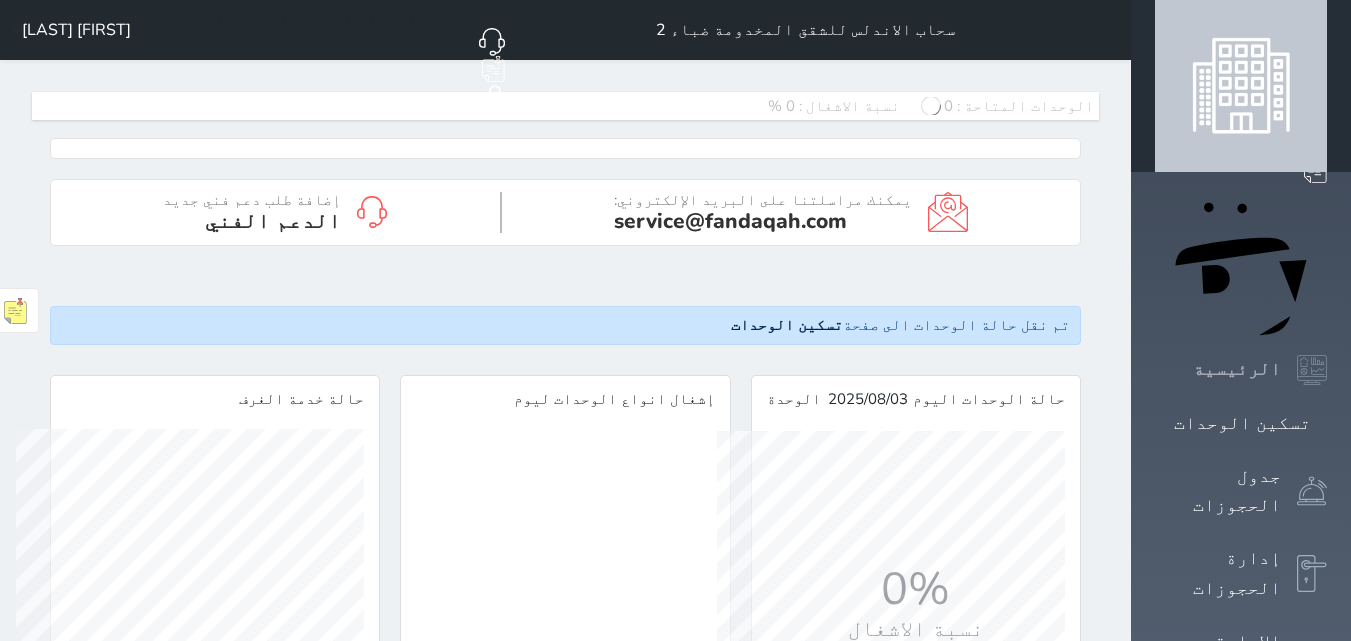 scroll, scrollTop: 999652, scrollLeft: 999652, axis: both 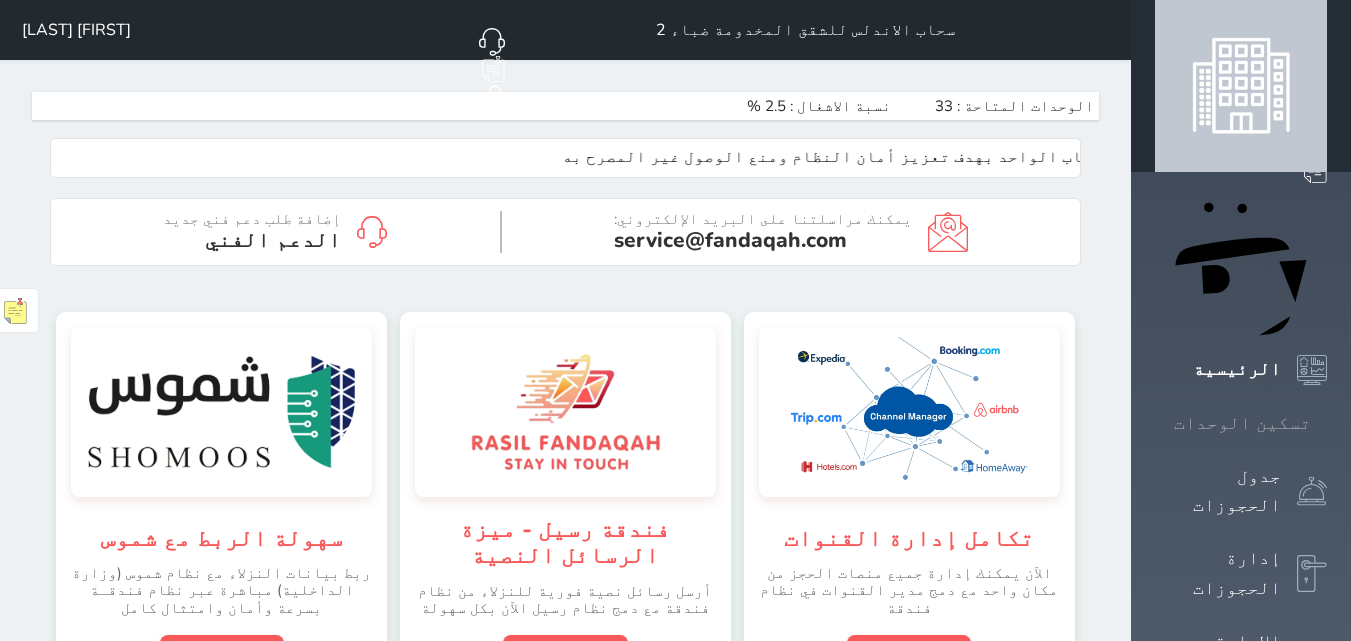 click on "تسكين الوحدات" at bounding box center [1241, 423] 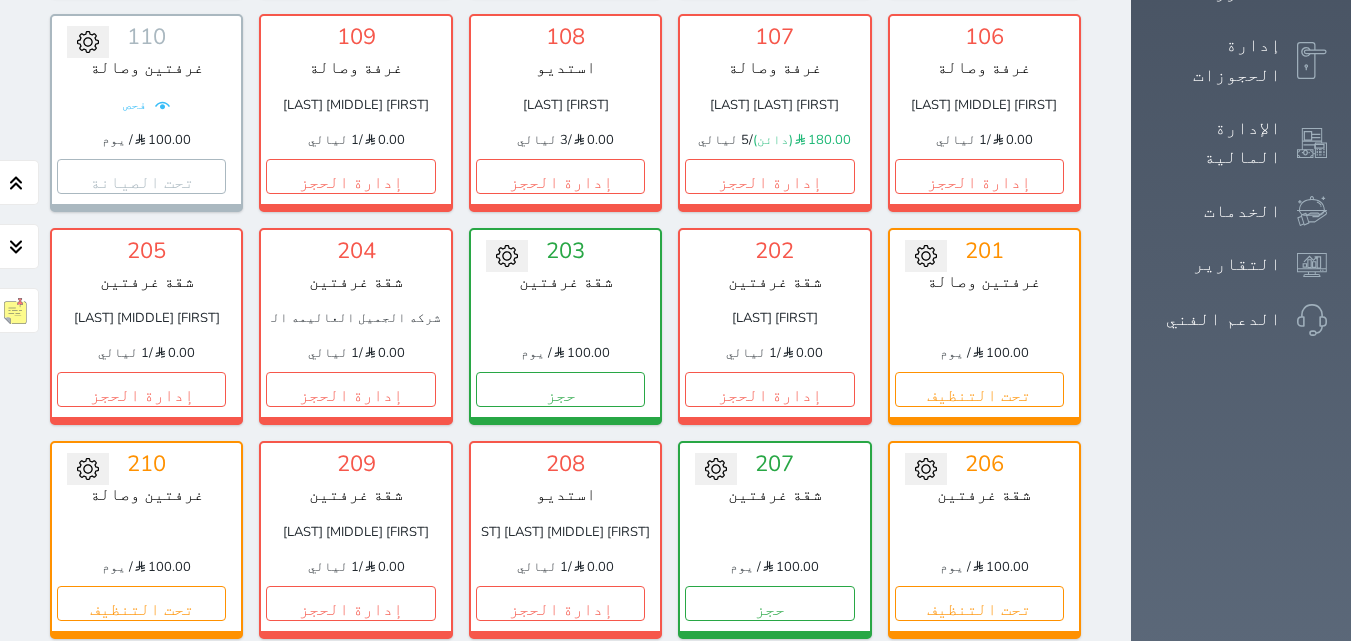 scroll, scrollTop: 478, scrollLeft: 0, axis: vertical 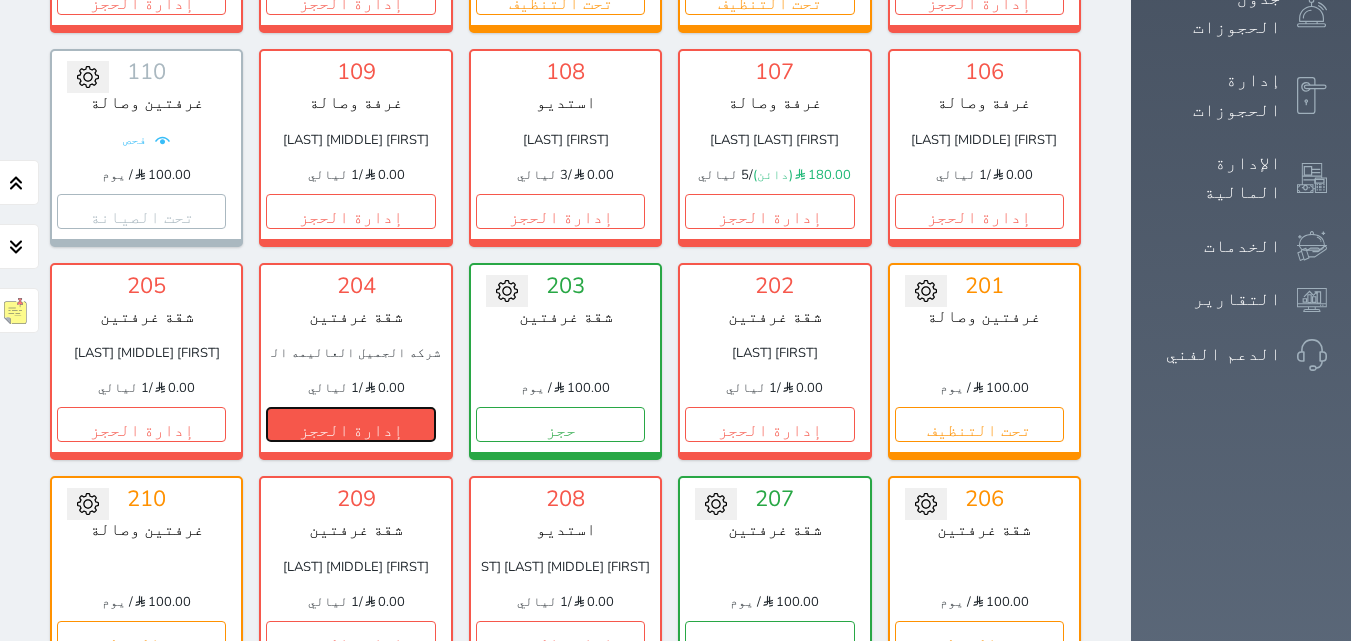click on "إدارة الحجز" at bounding box center (350, 424) 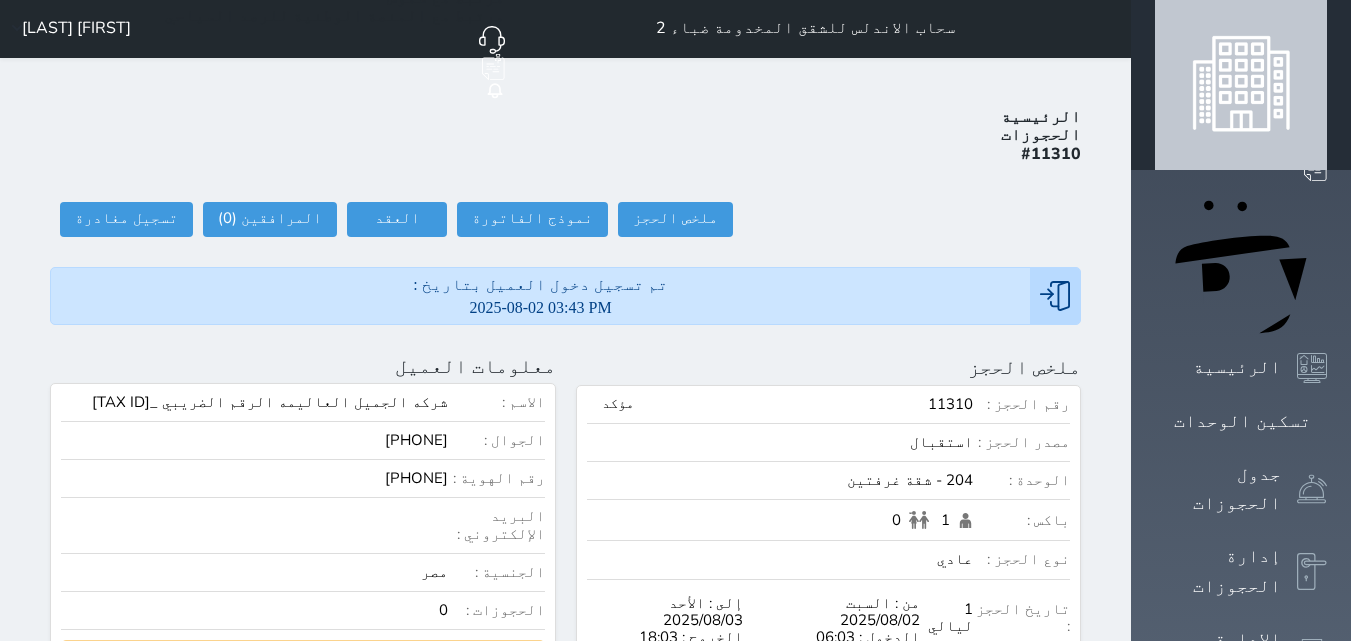 scroll, scrollTop: 0, scrollLeft: 0, axis: both 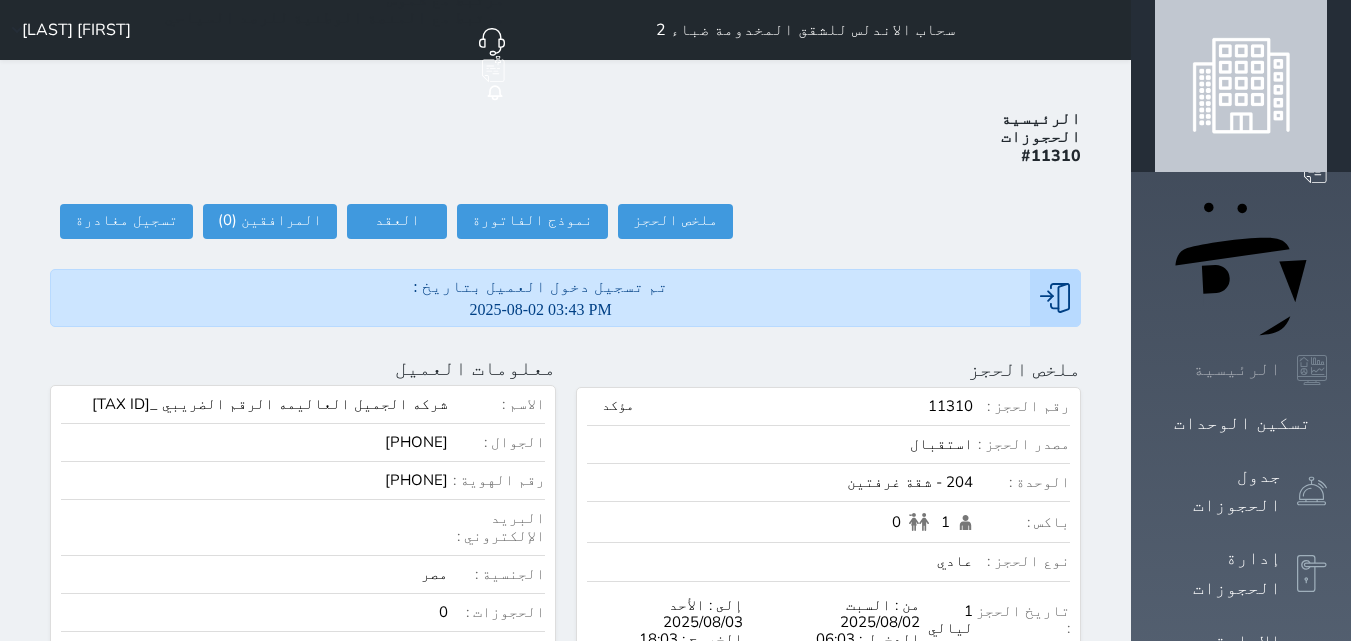click 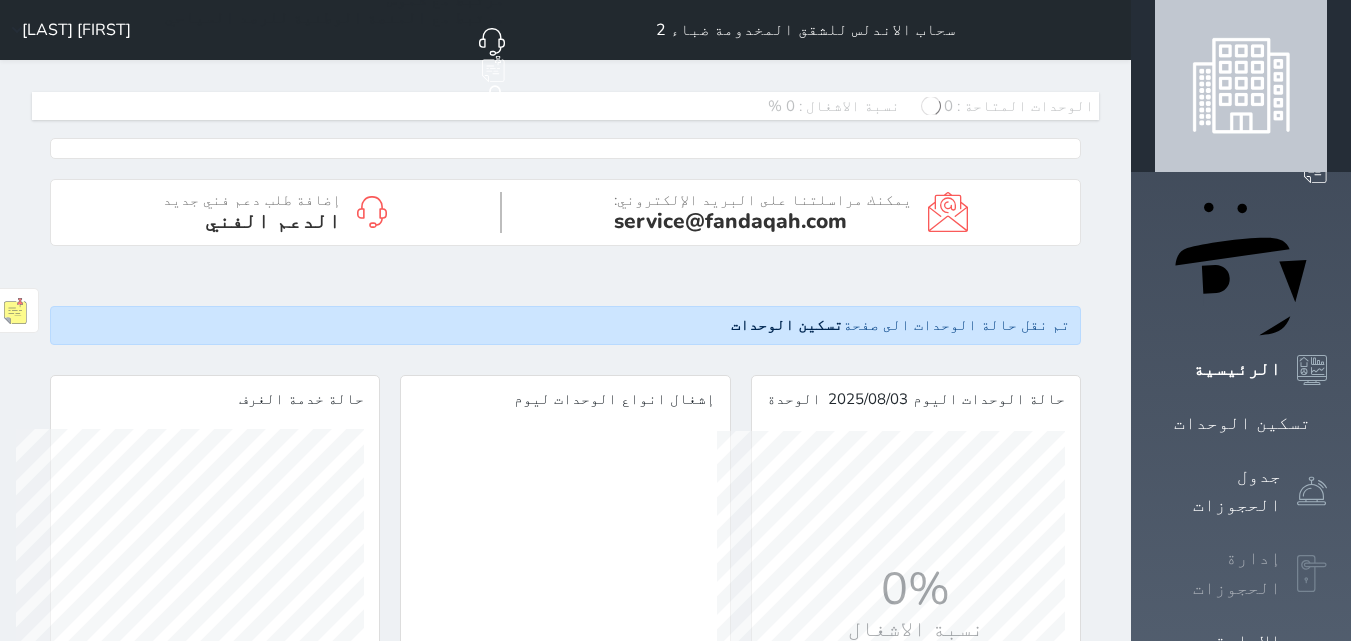 scroll, scrollTop: 999652, scrollLeft: 999652, axis: both 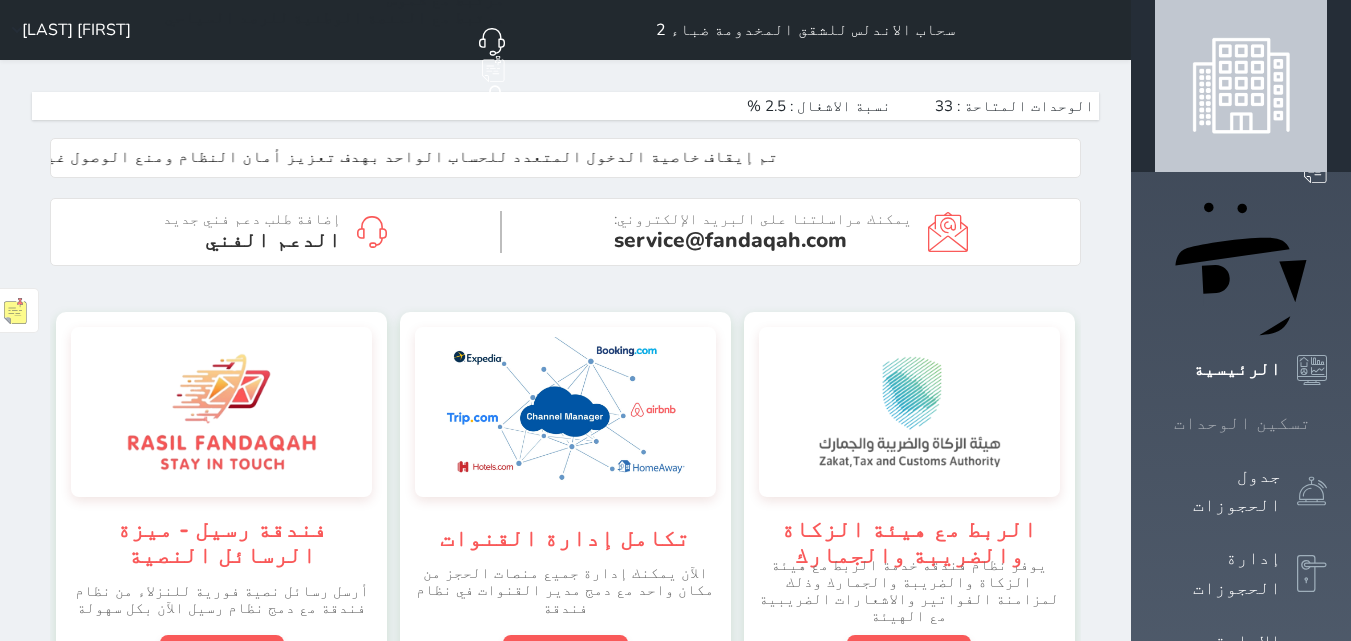 click on "تسكين الوحدات" at bounding box center [1242, 423] 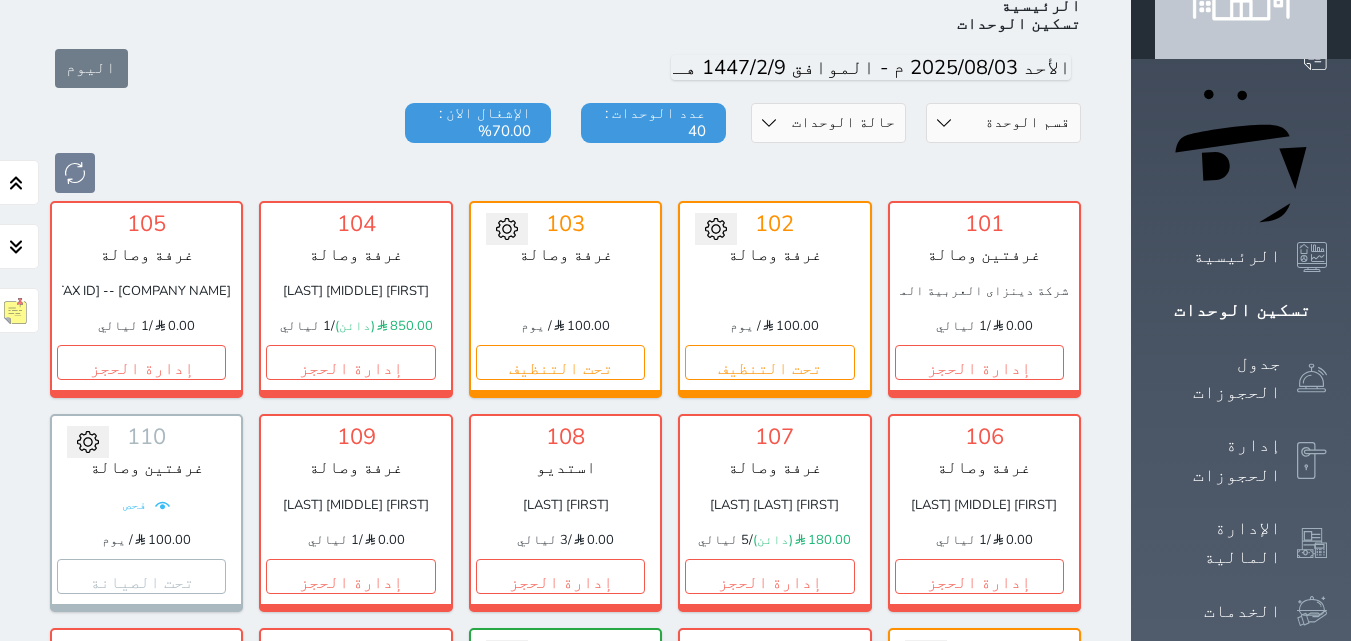 scroll, scrollTop: 78, scrollLeft: 0, axis: vertical 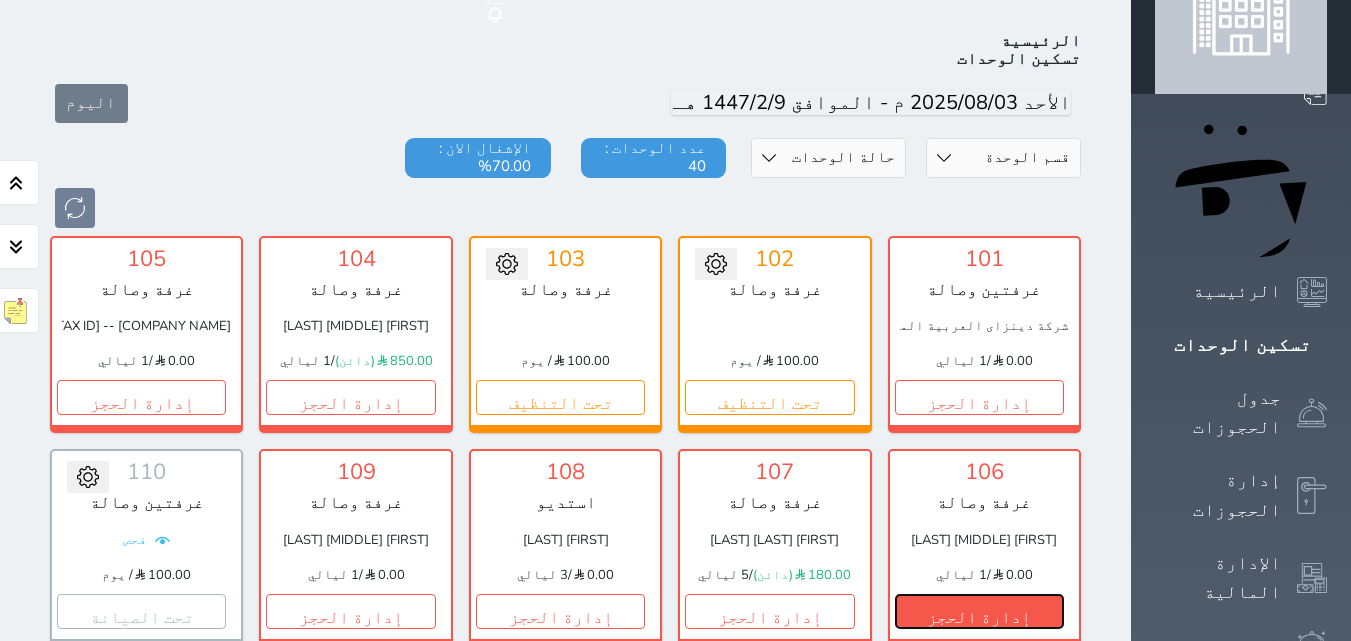 click on "إدارة الحجز" at bounding box center [979, 611] 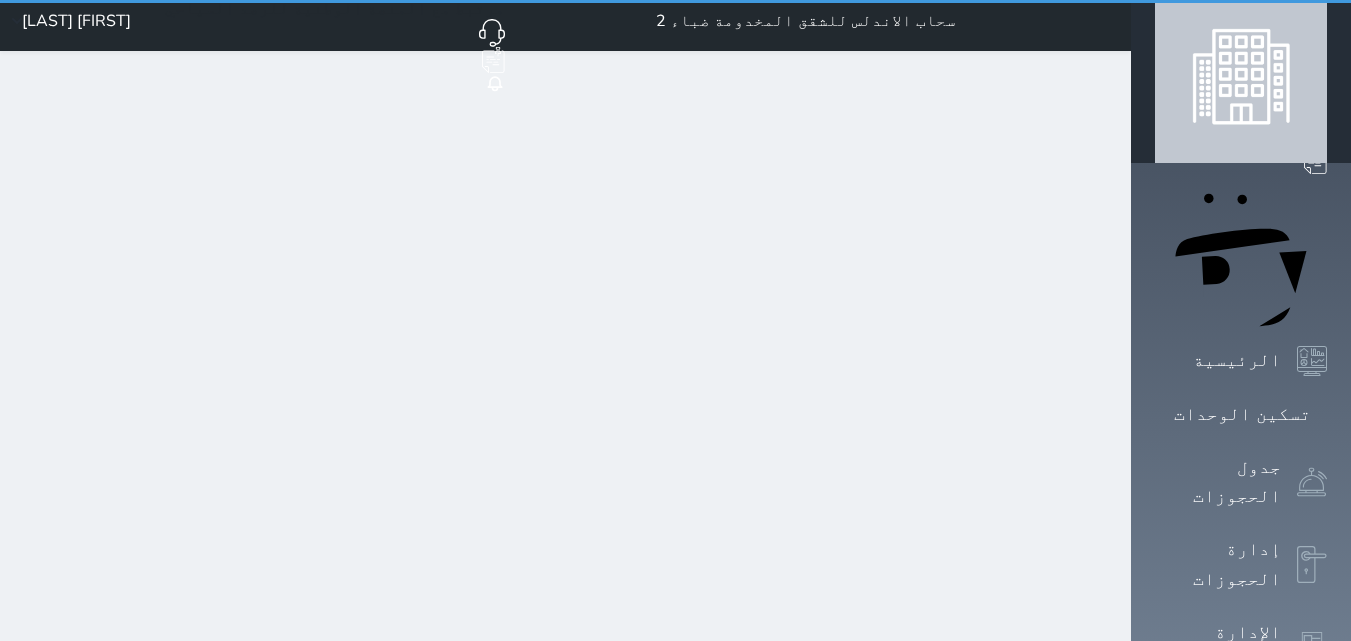 scroll, scrollTop: 0, scrollLeft: 0, axis: both 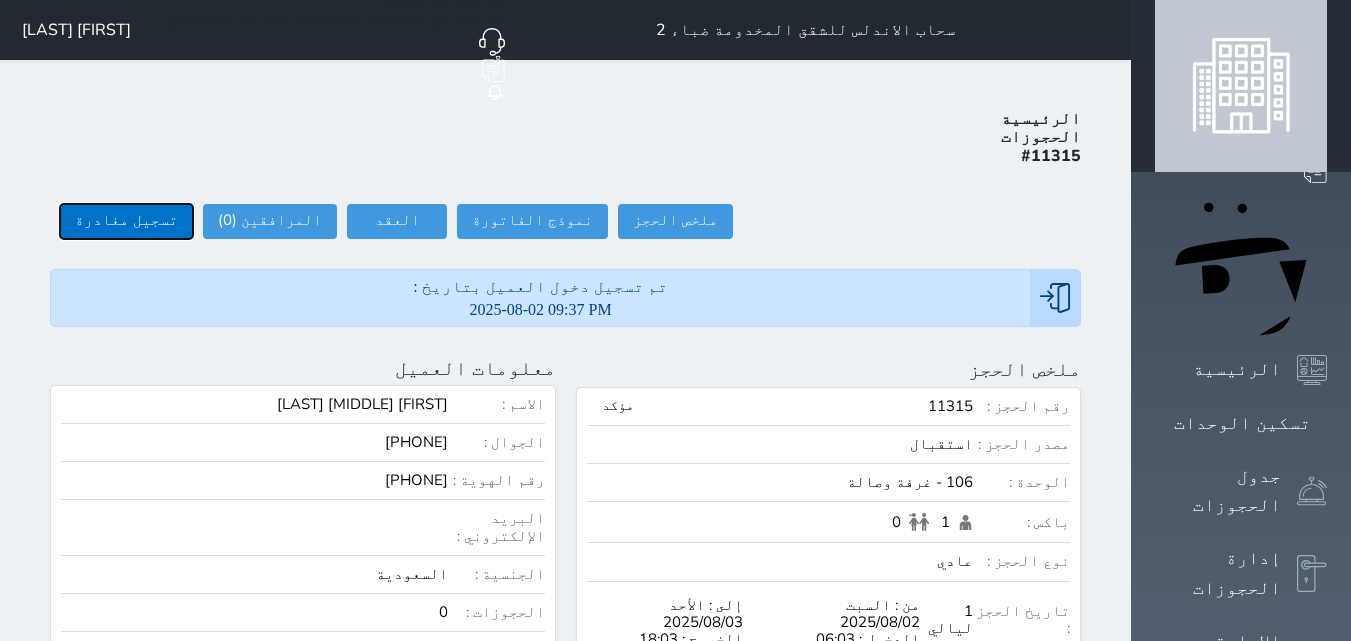 click on "تسجيل مغادرة" at bounding box center [126, 221] 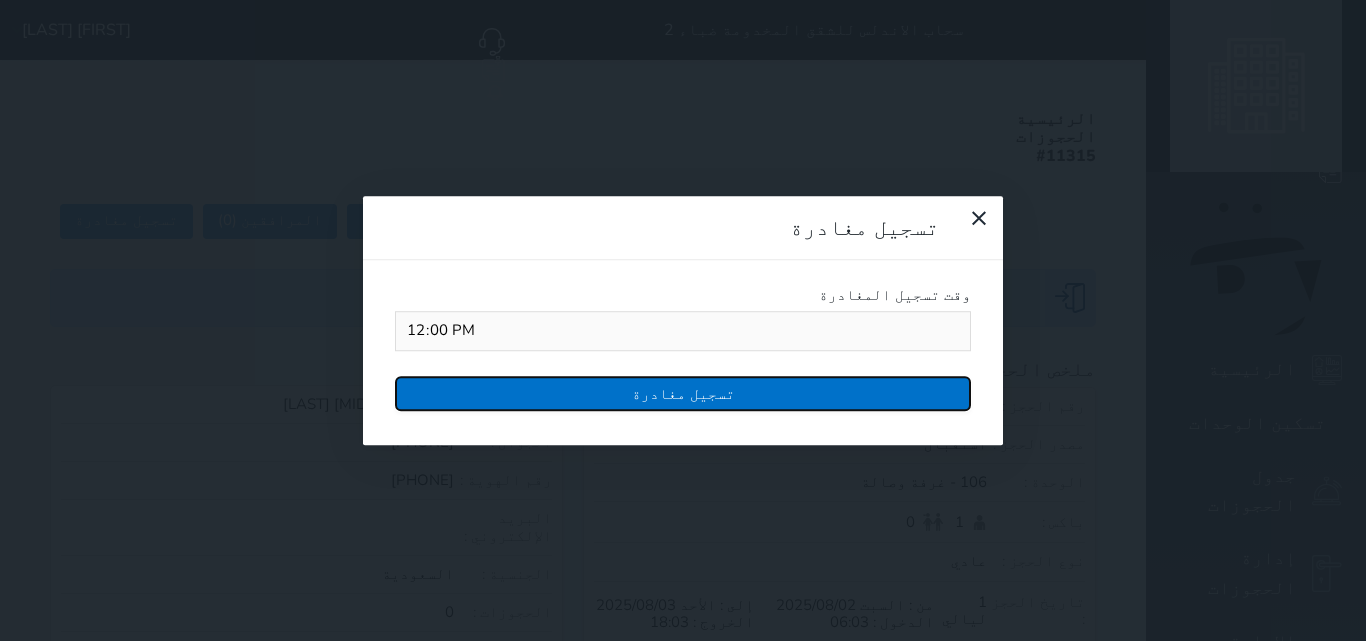click on "تسجيل مغادرة" at bounding box center [683, 393] 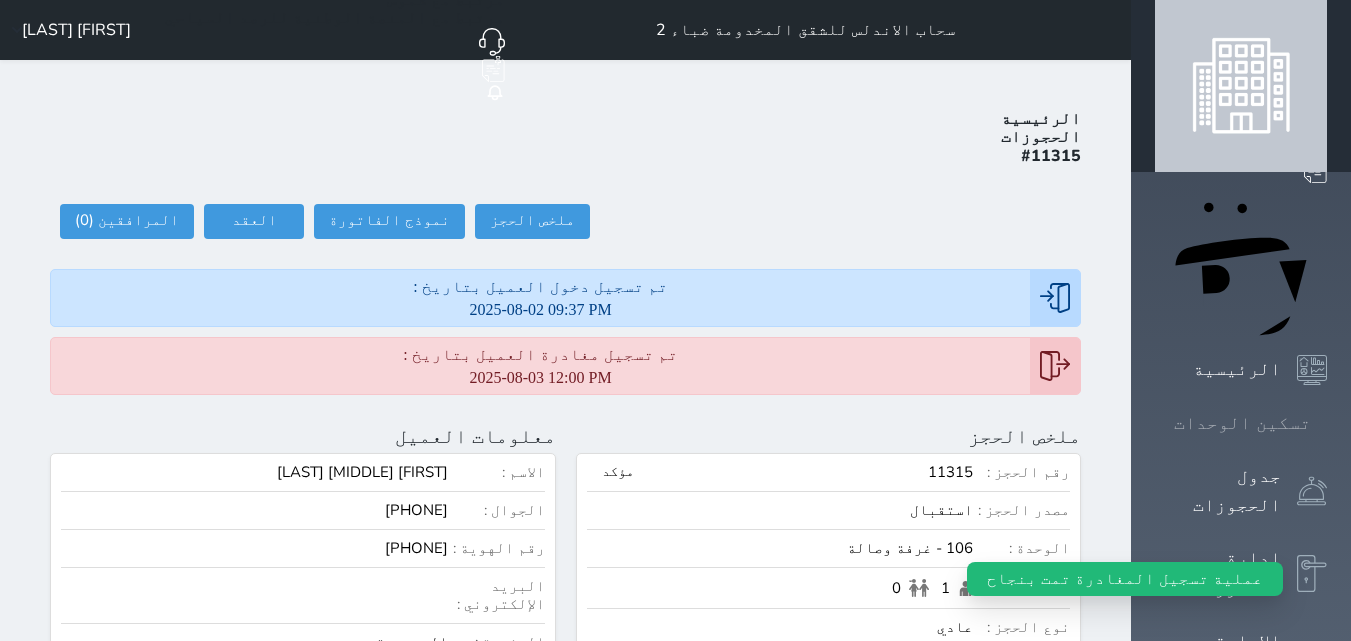 click on "تسكين الوحدات" at bounding box center [1242, 423] 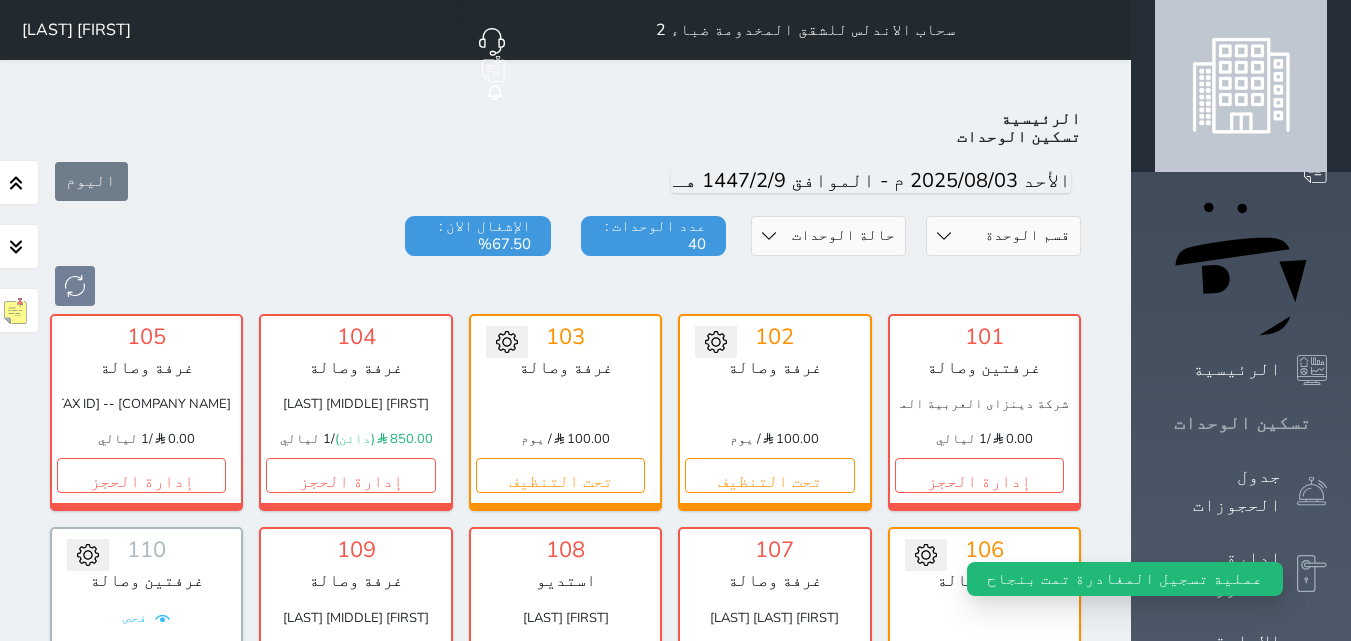 scroll, scrollTop: 78, scrollLeft: 0, axis: vertical 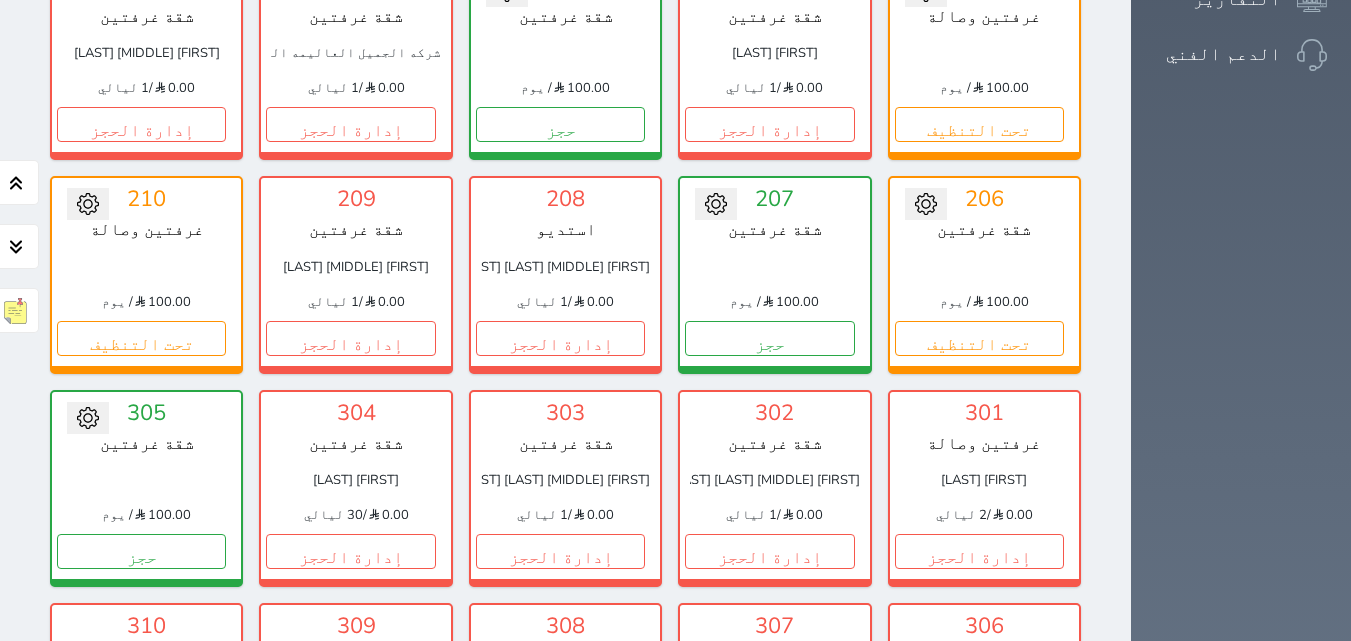 click on "إدارة الحجز" at bounding box center [560, 764] 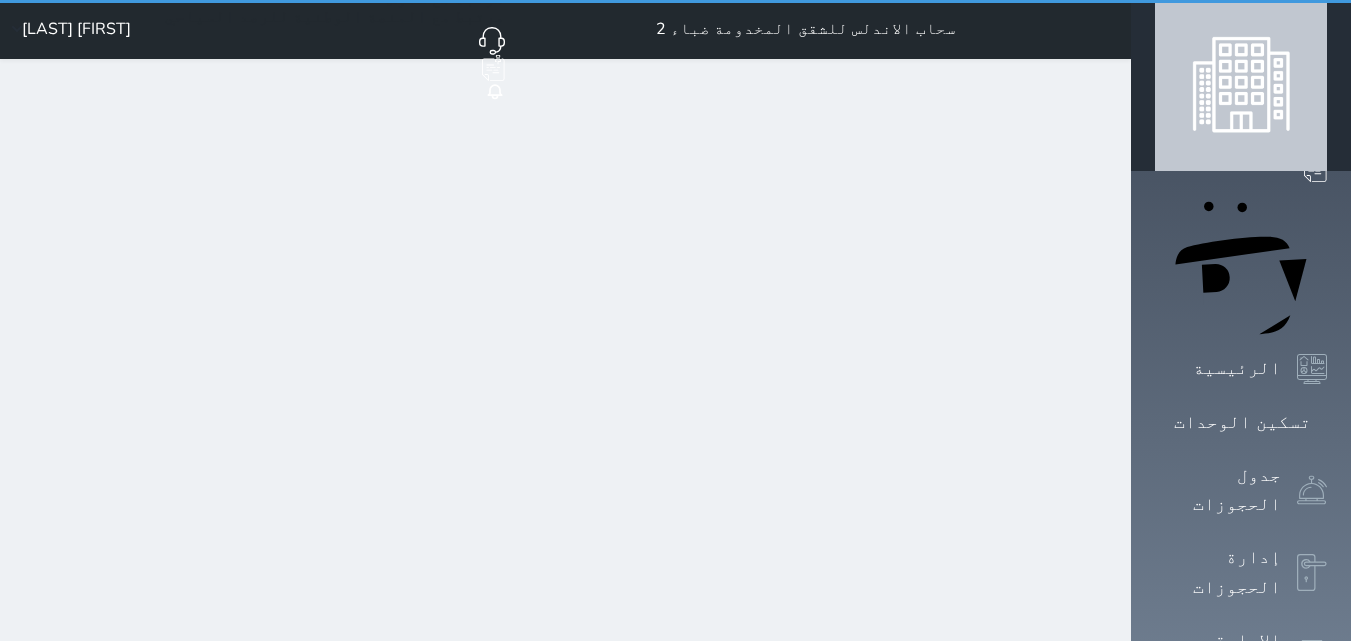 scroll, scrollTop: 0, scrollLeft: 0, axis: both 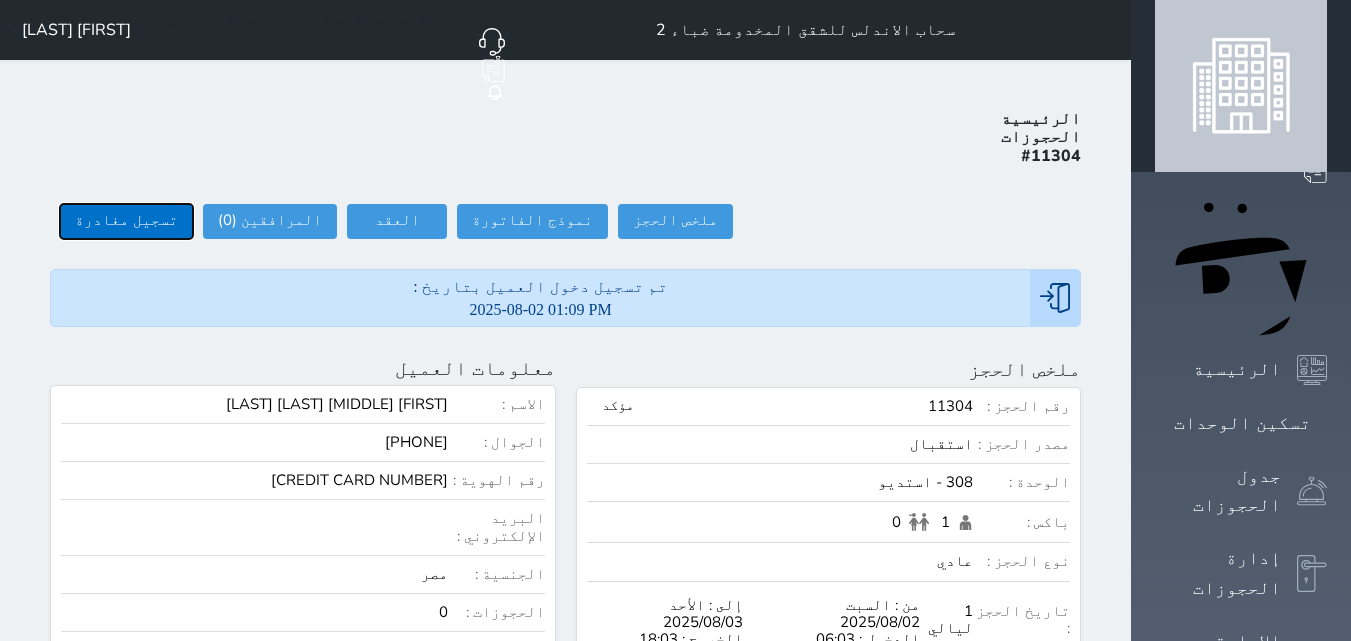 click on "تسجيل مغادرة" at bounding box center (126, 221) 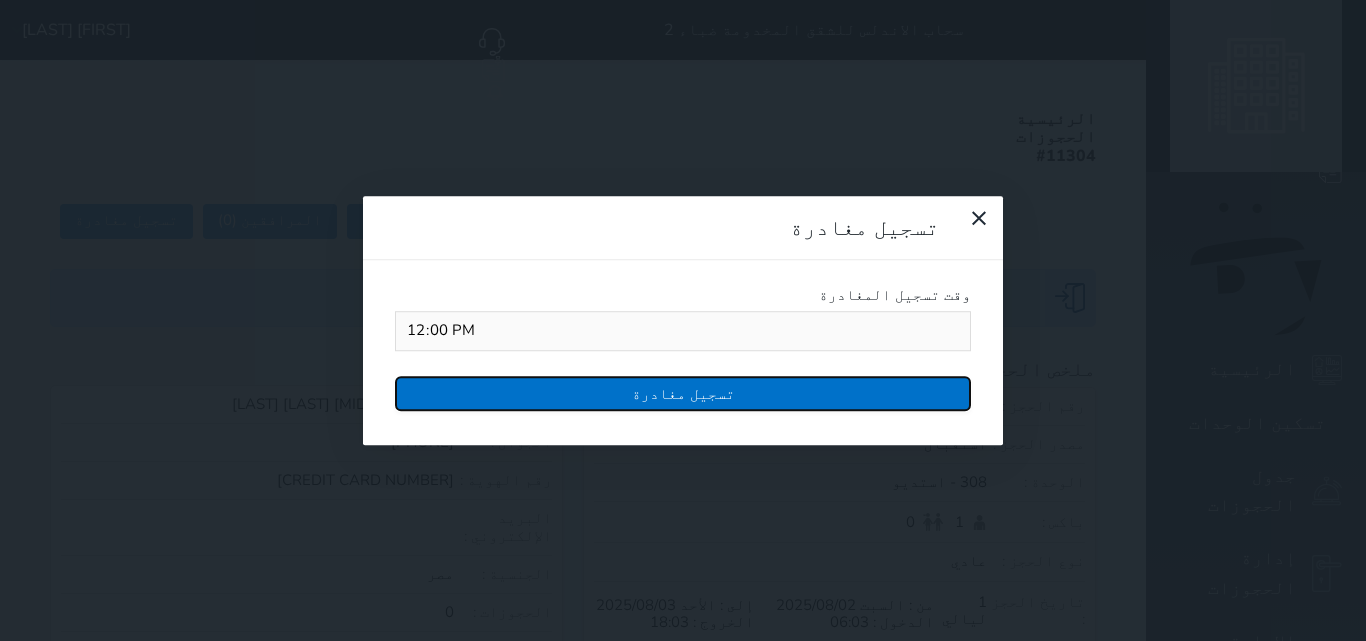 click on "تسجيل مغادرة" at bounding box center [683, 393] 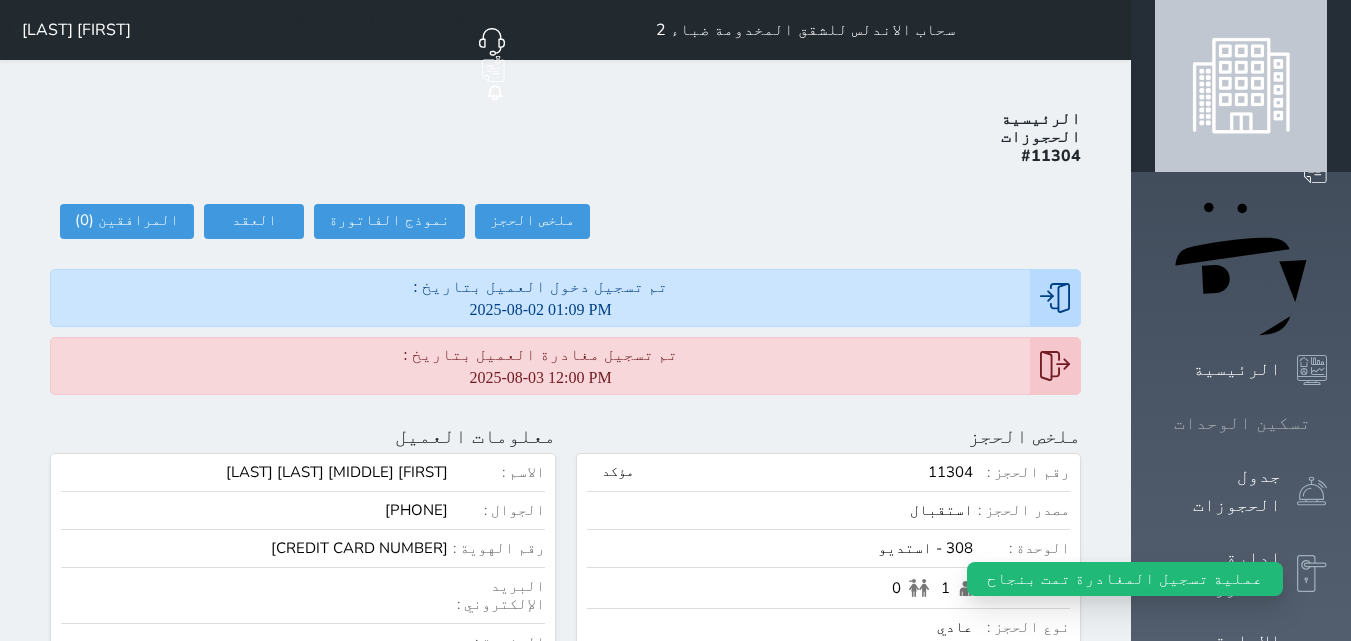 click on "تسكين الوحدات" at bounding box center [1241, 423] 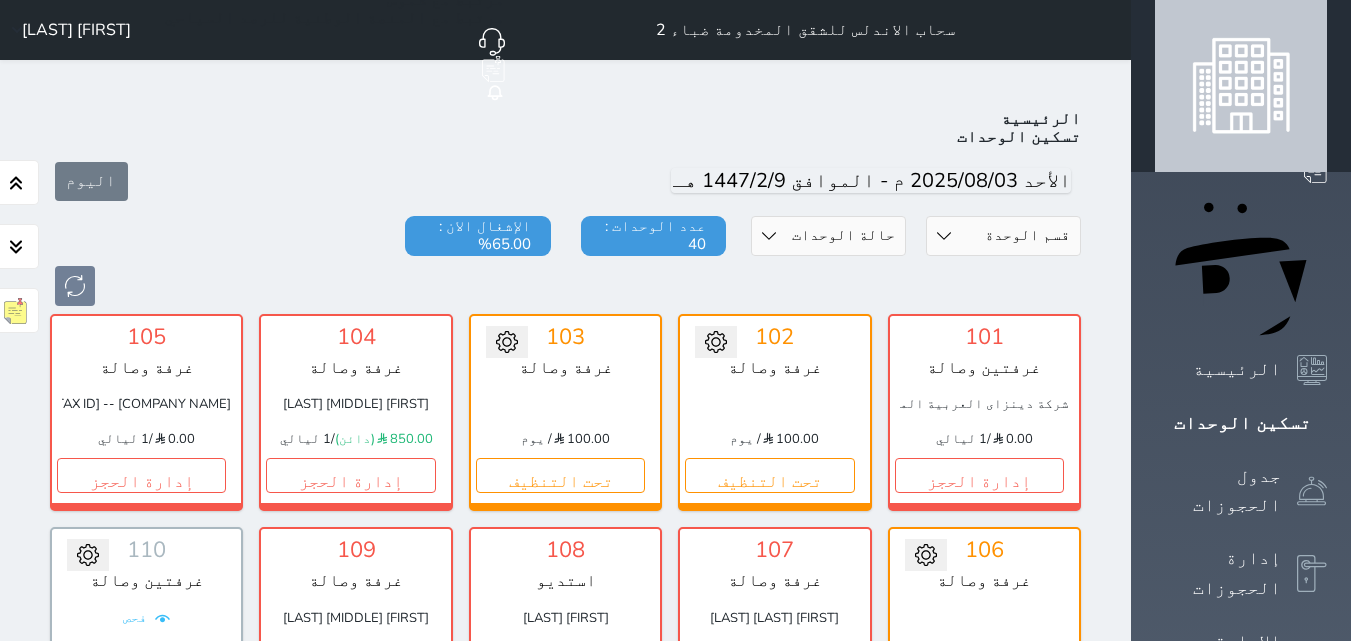 scroll, scrollTop: 78, scrollLeft: 0, axis: vertical 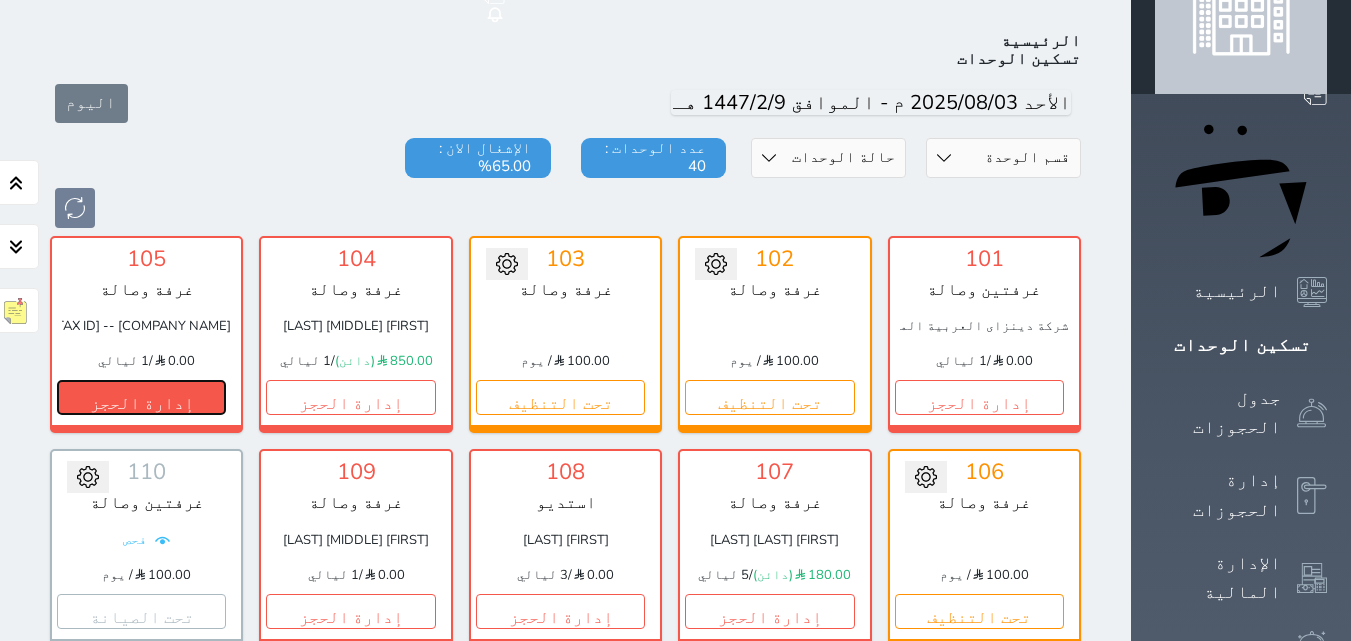 click on "إدارة الحجز" at bounding box center (141, 397) 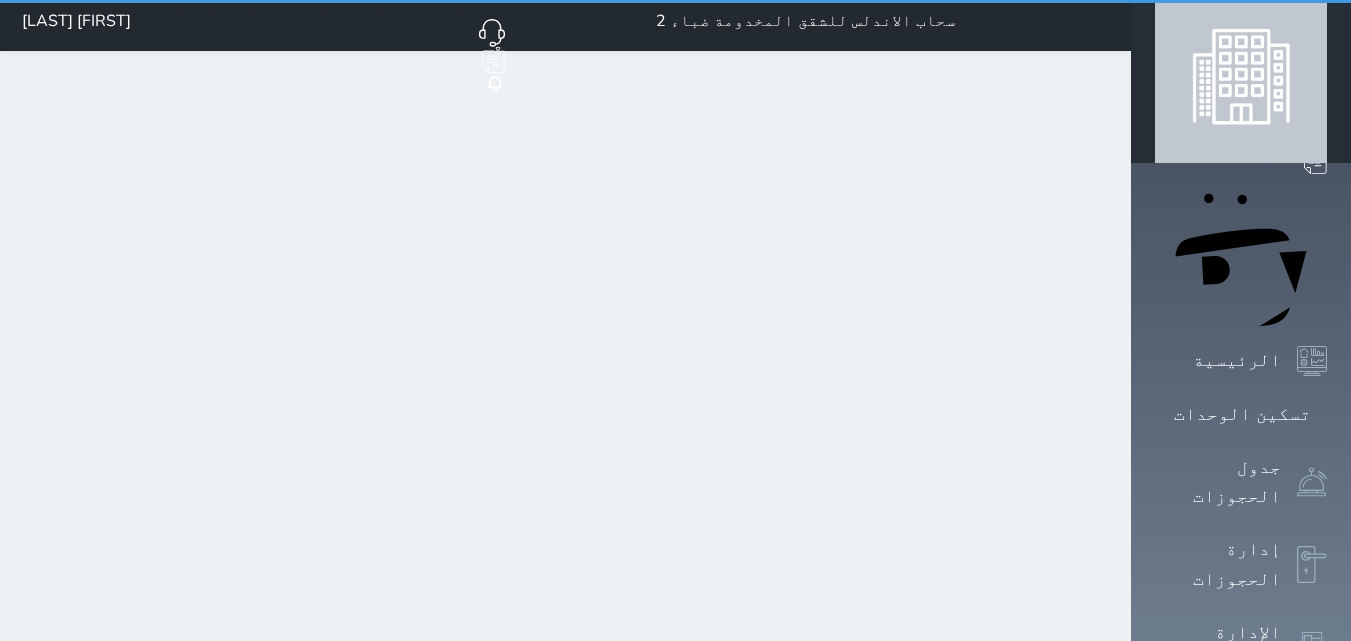 scroll, scrollTop: 0, scrollLeft: 0, axis: both 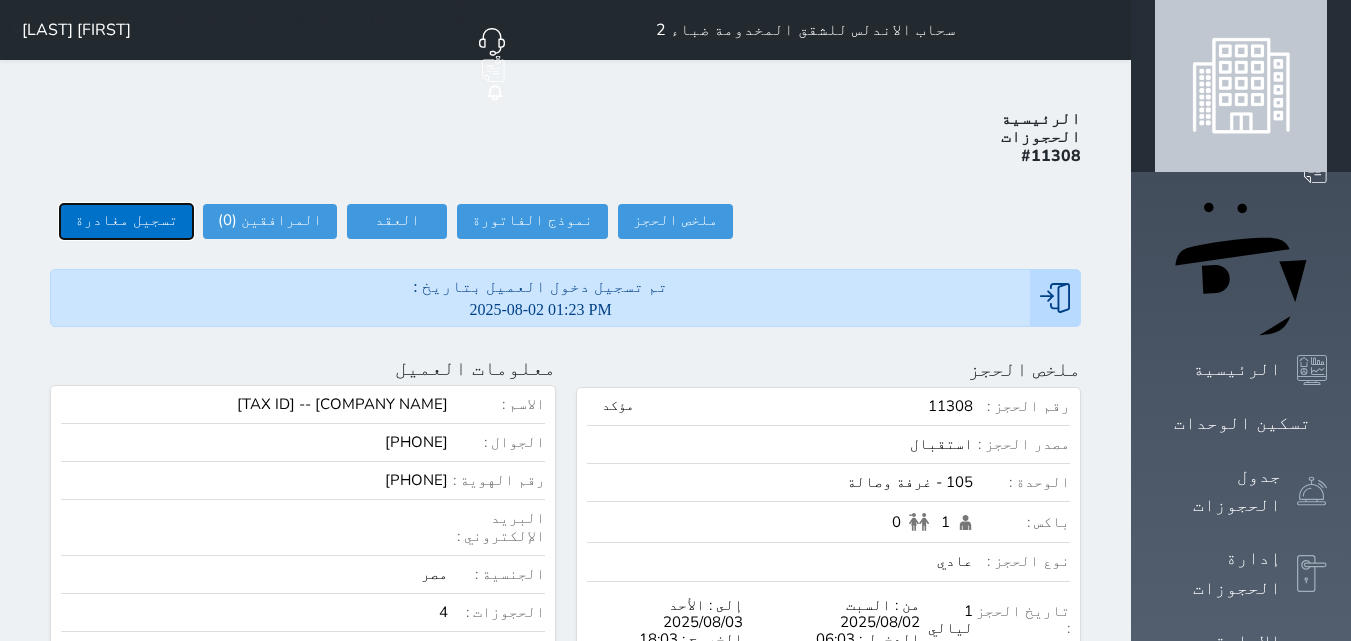 click on "تسجيل مغادرة" at bounding box center [126, 221] 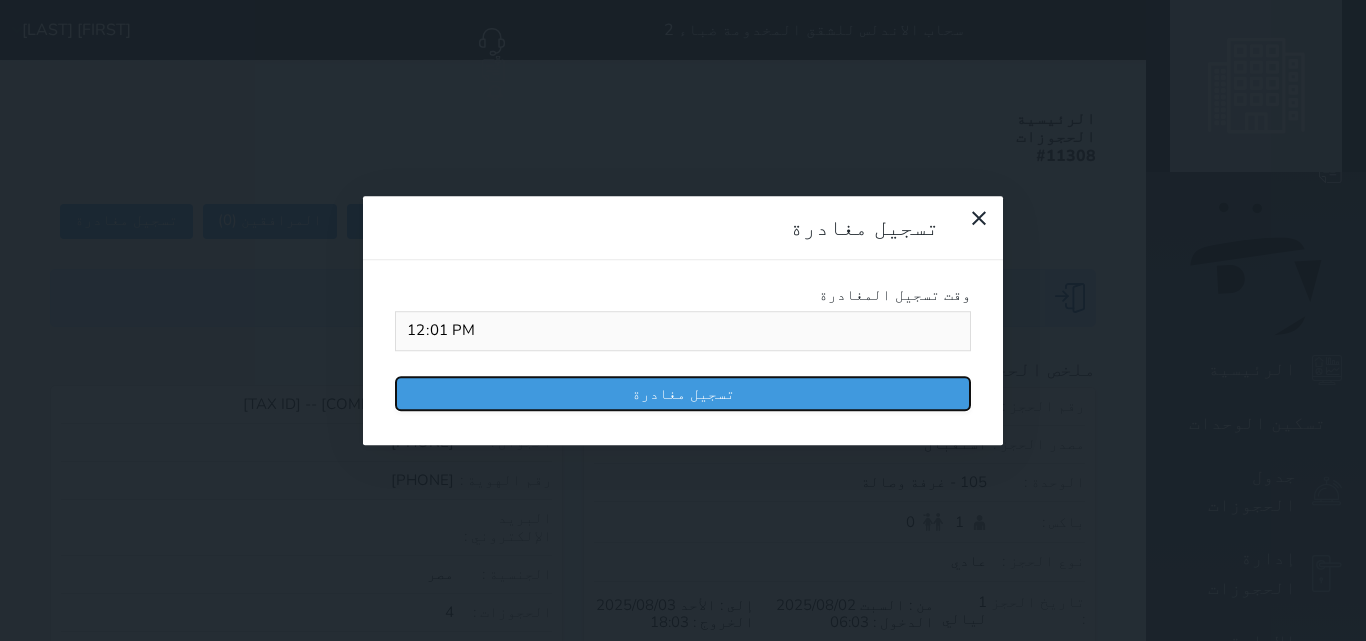 drag, startPoint x: 488, startPoint y: 197, endPoint x: 478, endPoint y: 191, distance: 11.661903 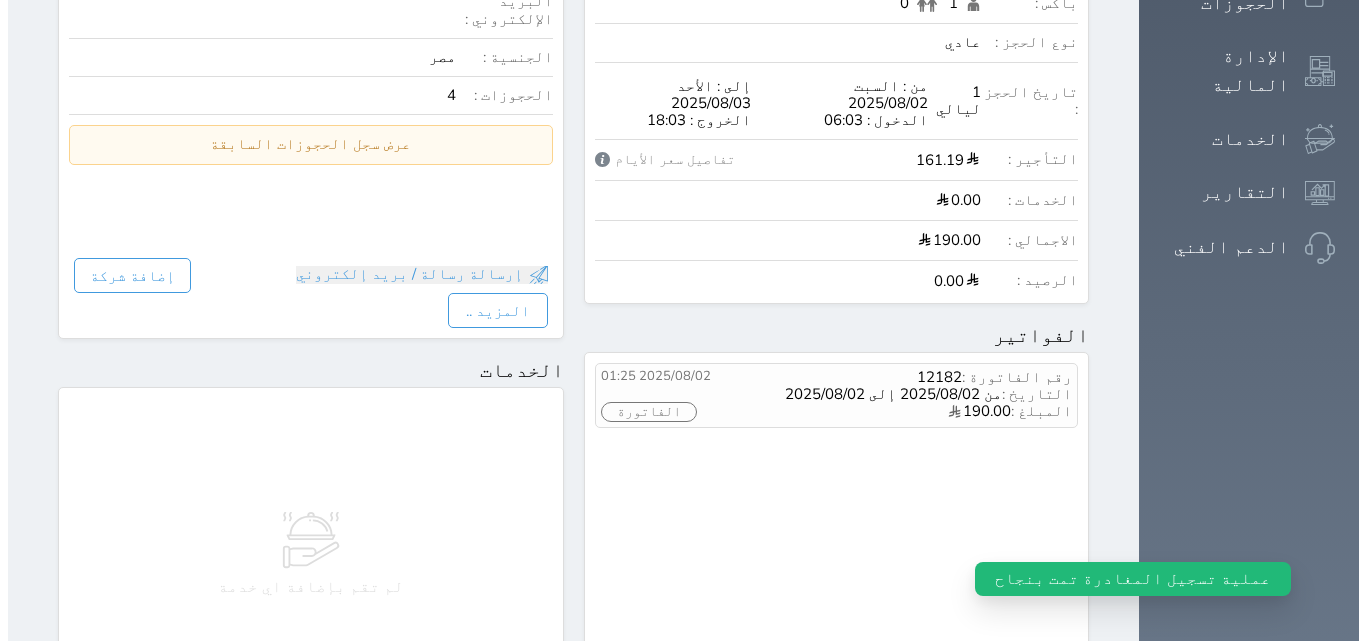 scroll, scrollTop: 700, scrollLeft: 0, axis: vertical 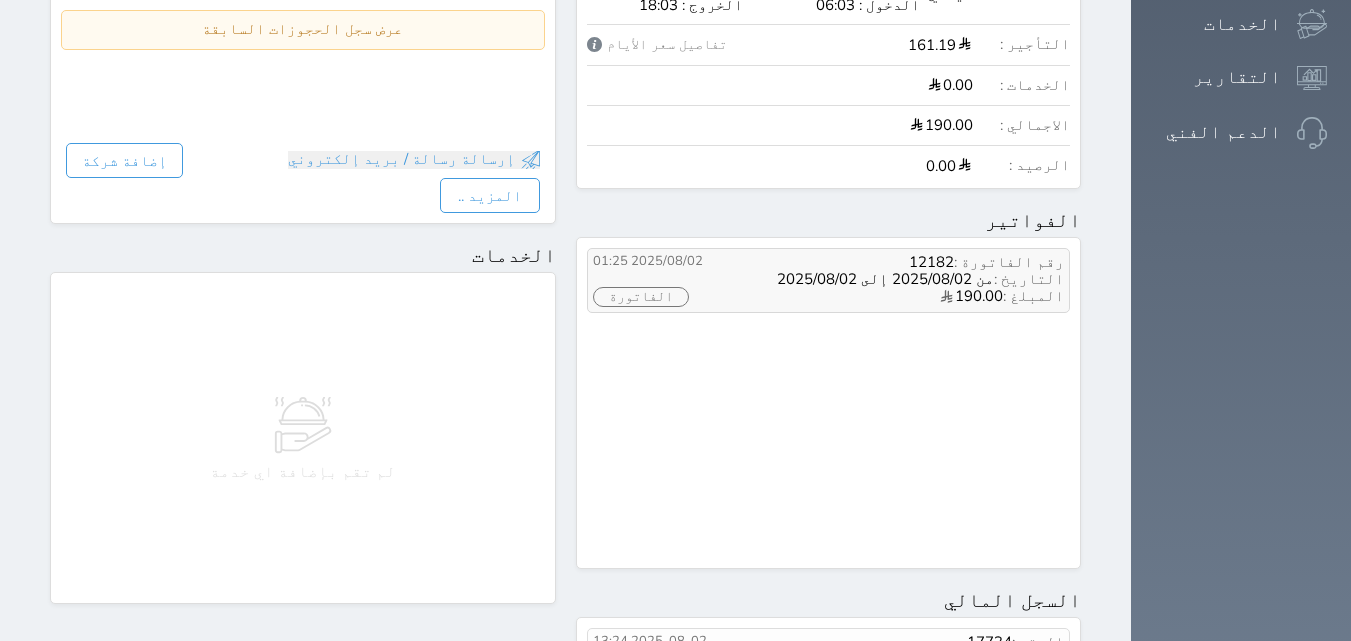 click on "الفاتورة" at bounding box center [641, 297] 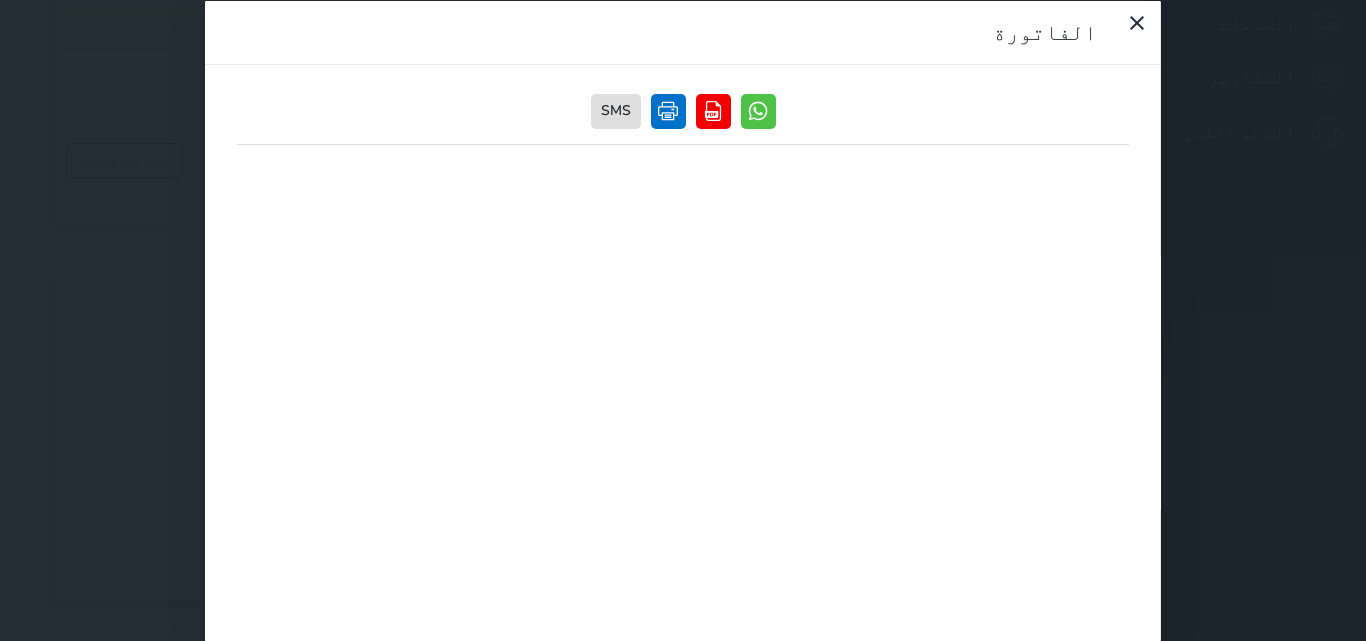 click at bounding box center [668, 110] 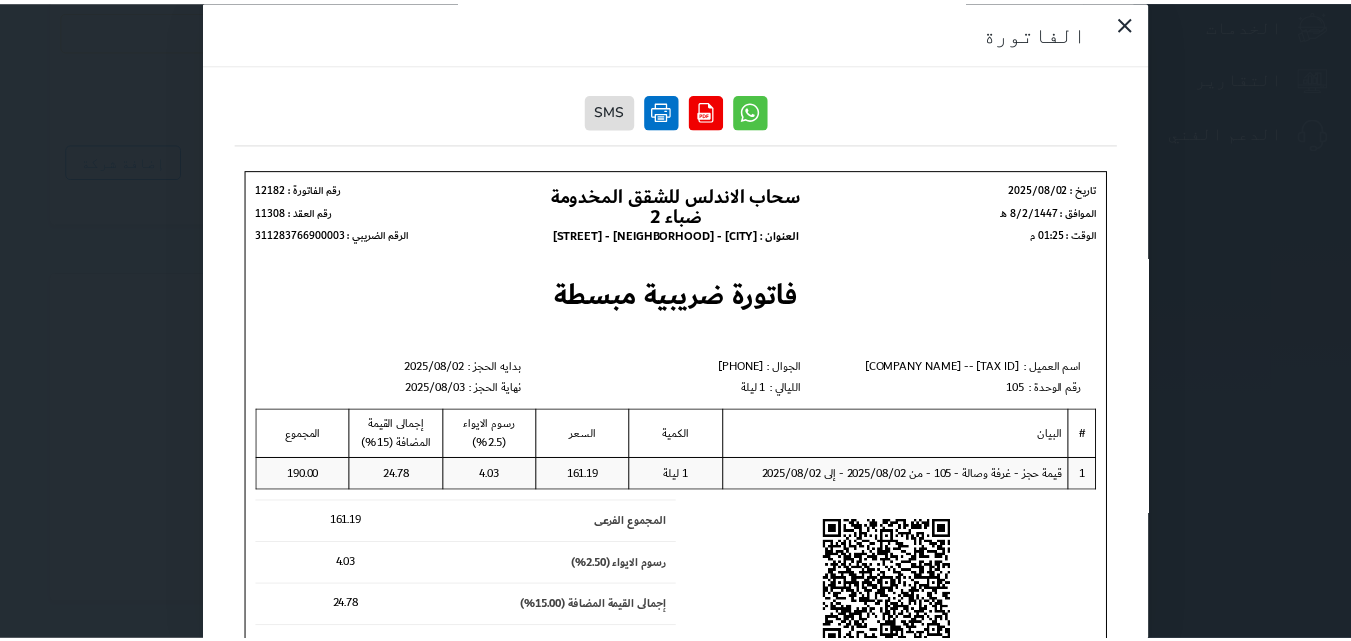 scroll, scrollTop: 0, scrollLeft: 0, axis: both 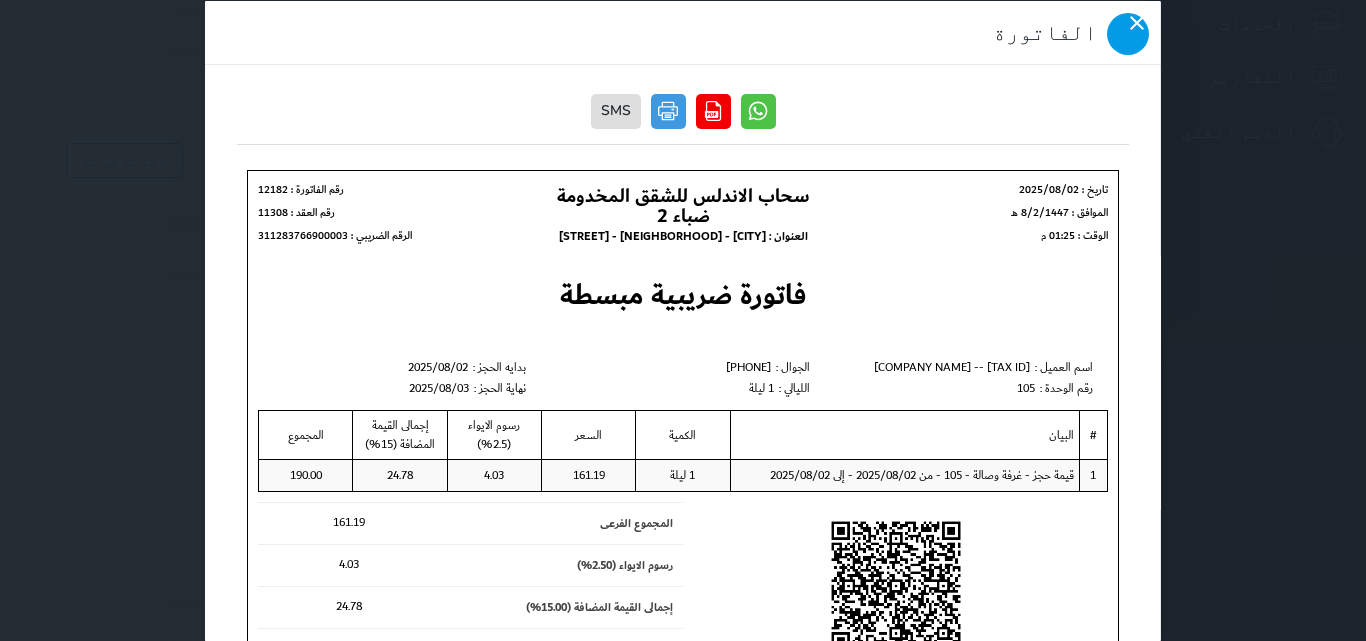 click 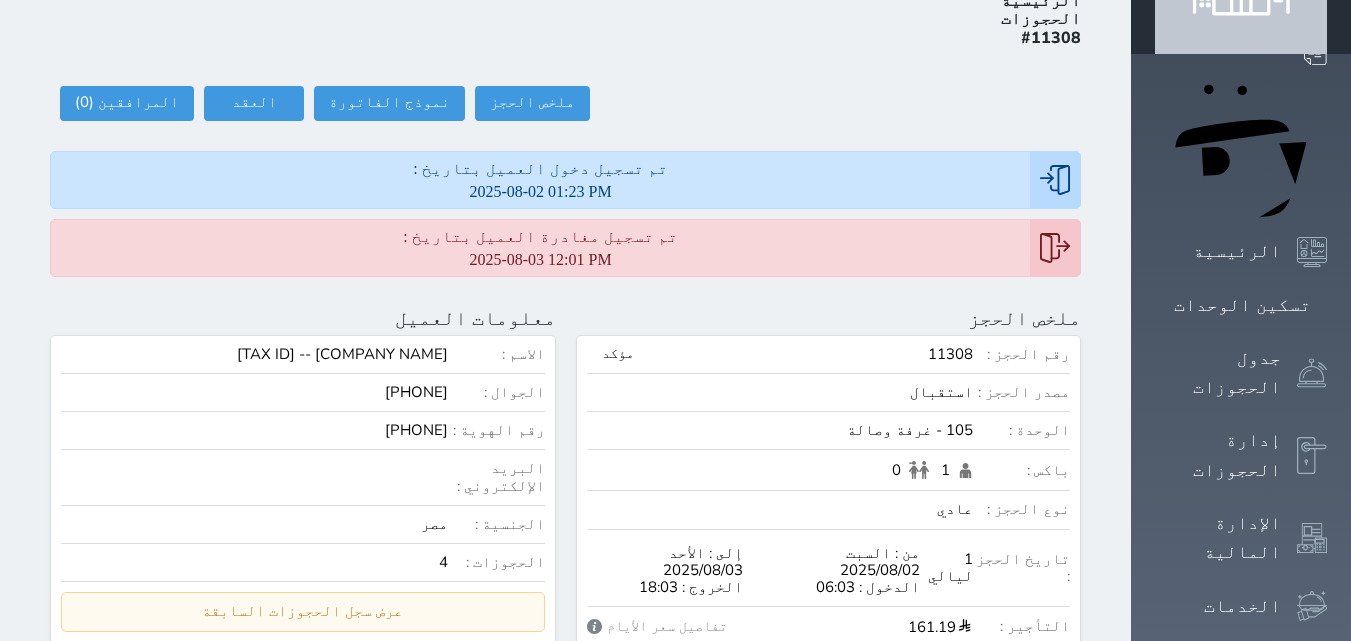 scroll, scrollTop: 0, scrollLeft: 0, axis: both 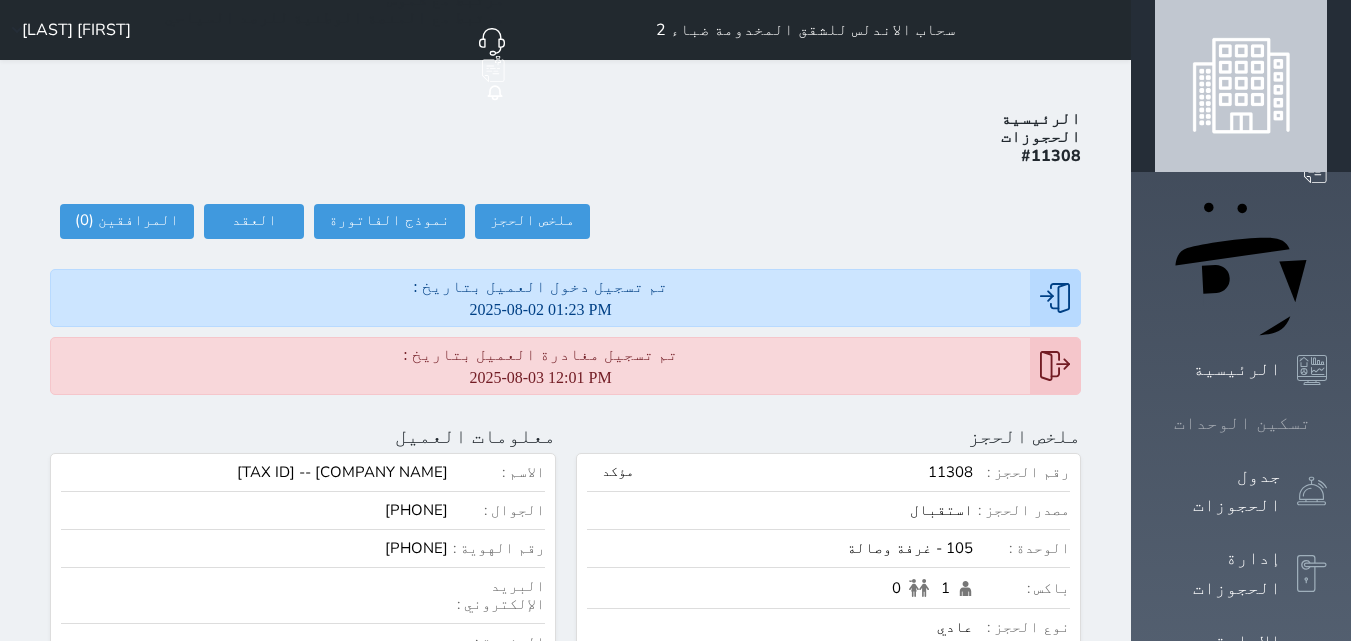 click on "تسكين الوحدات" at bounding box center [1242, 423] 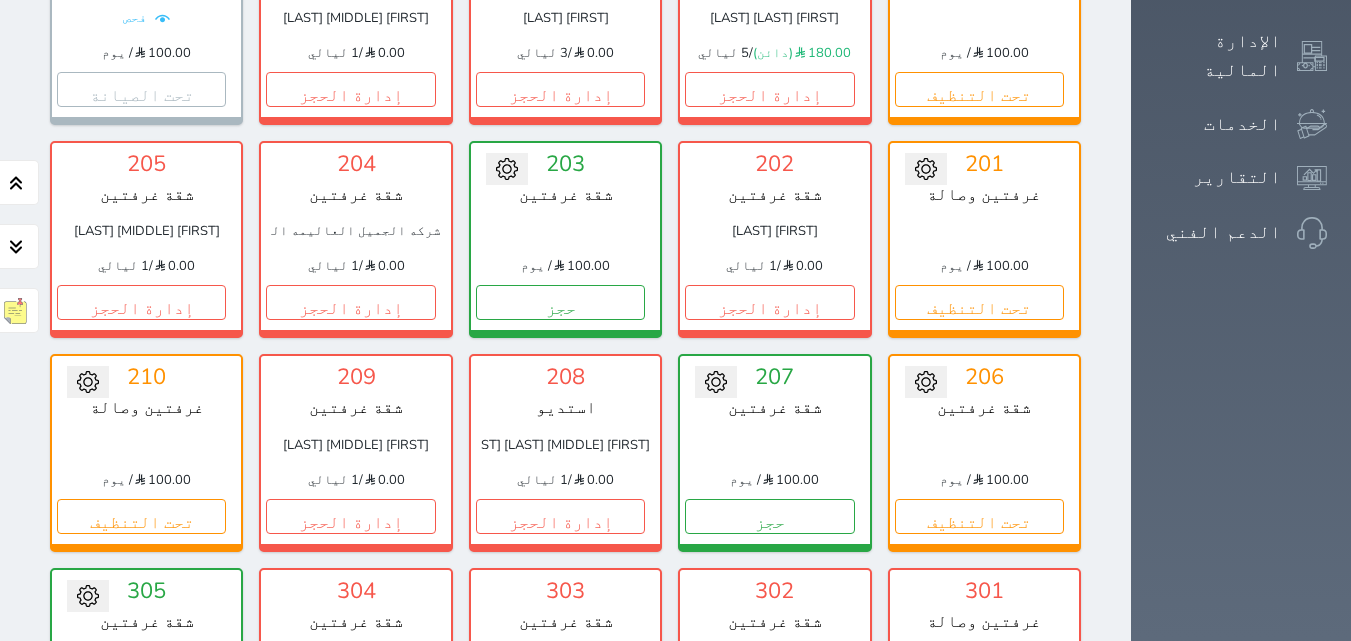 scroll, scrollTop: 700, scrollLeft: 0, axis: vertical 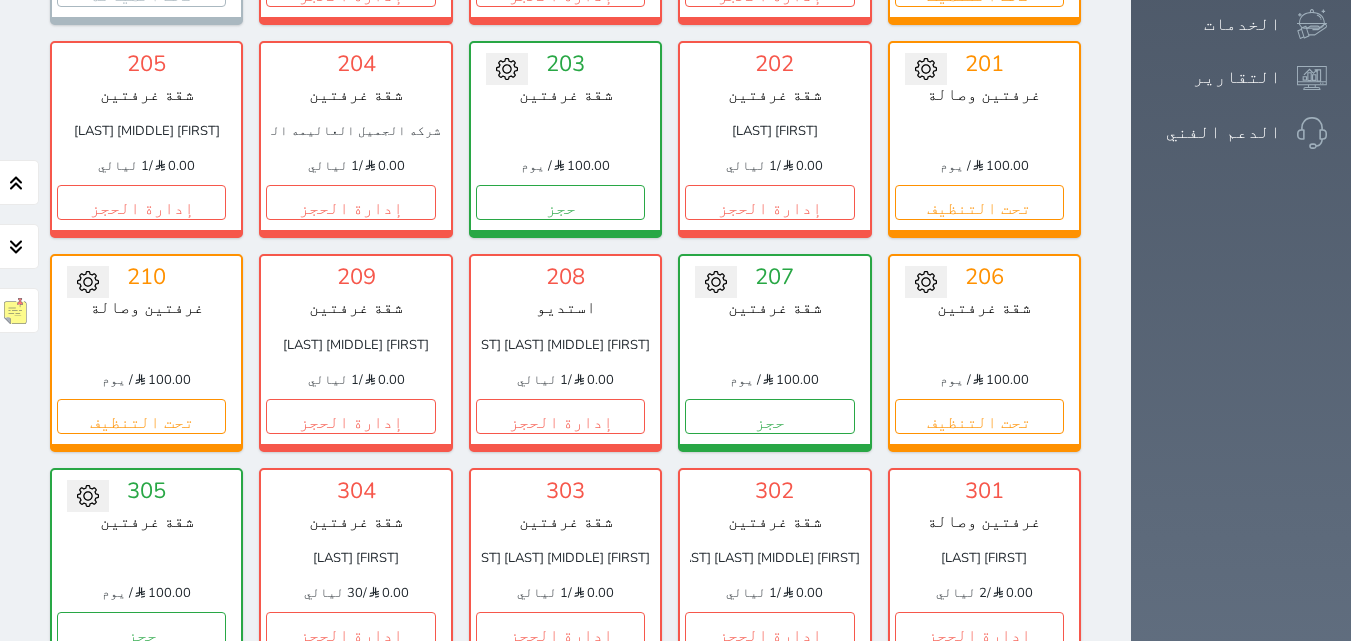 click on "إدارة الحجز" at bounding box center [141, 842] 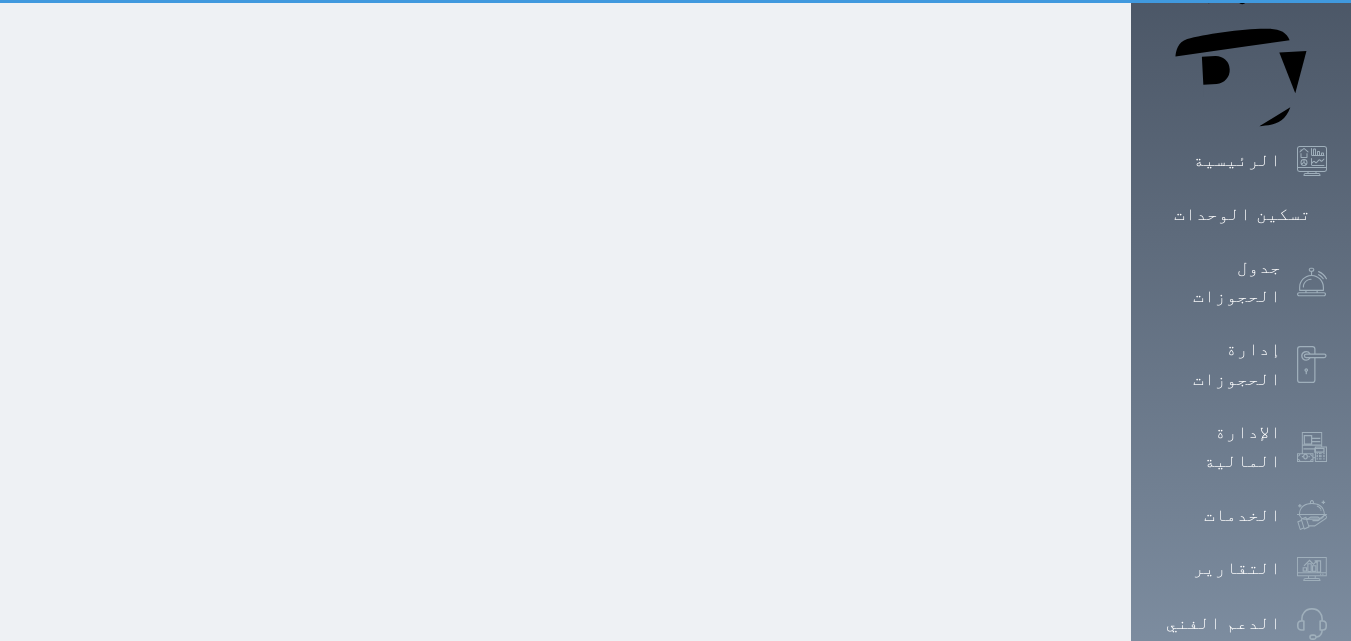 scroll, scrollTop: 0, scrollLeft: 0, axis: both 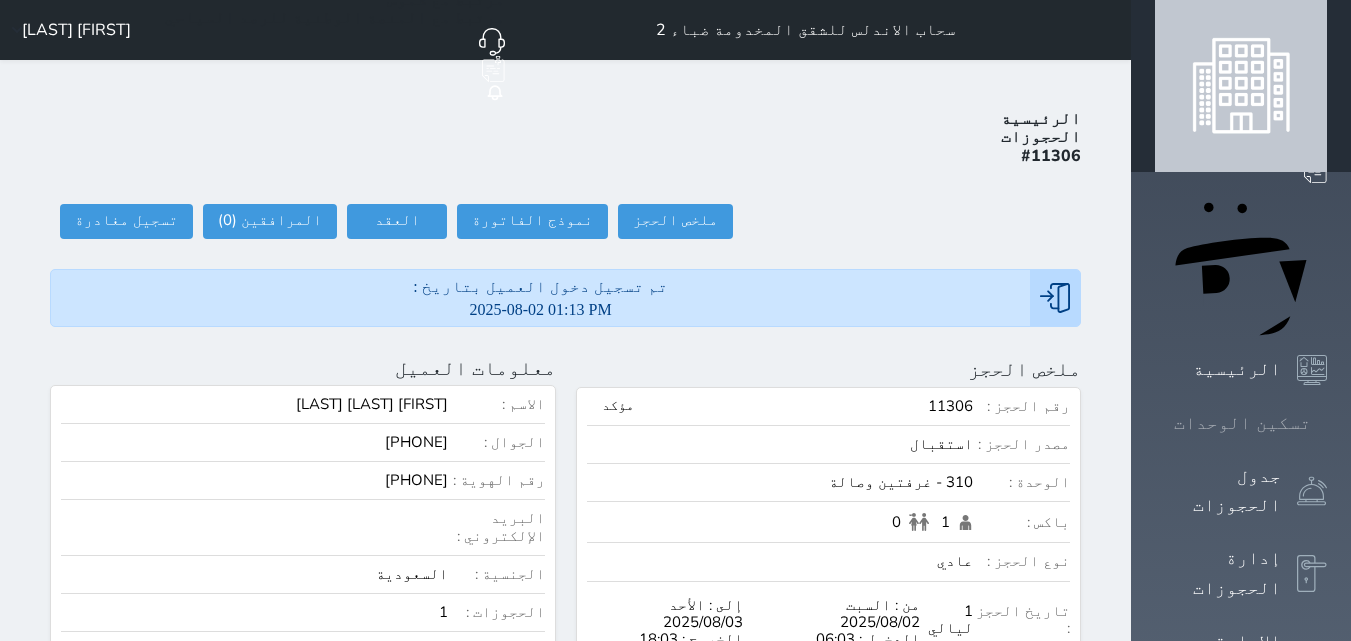 click 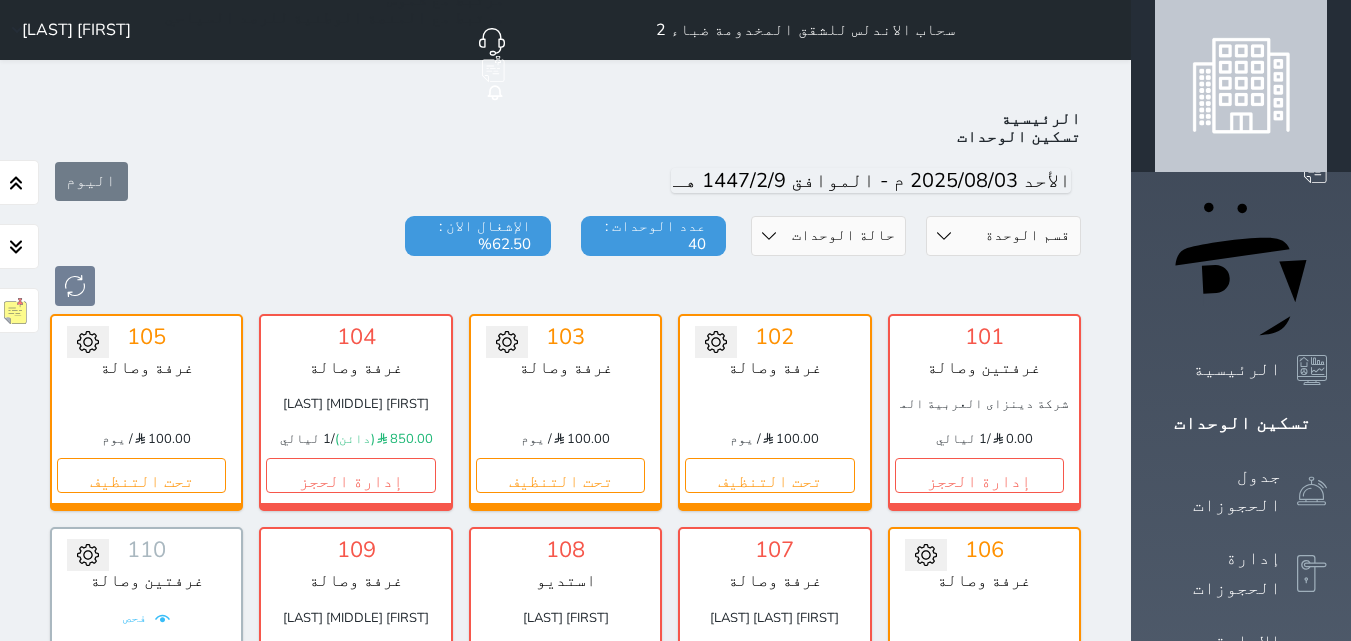 scroll, scrollTop: 78, scrollLeft: 0, axis: vertical 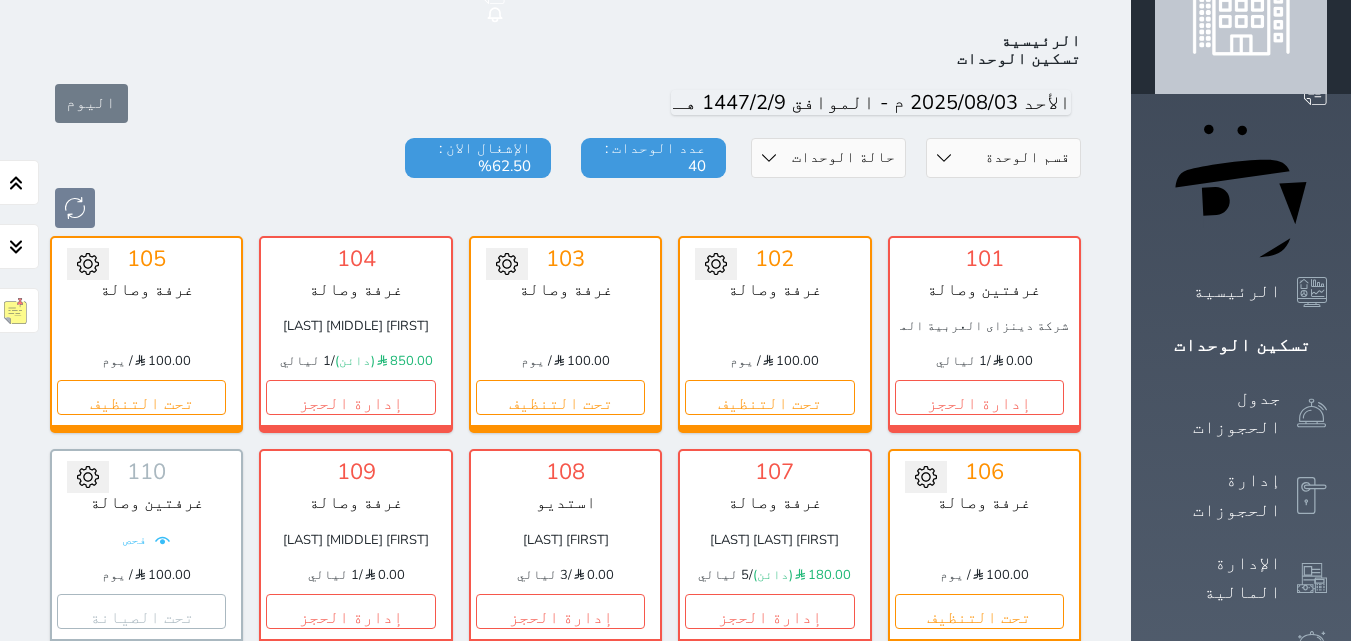 click 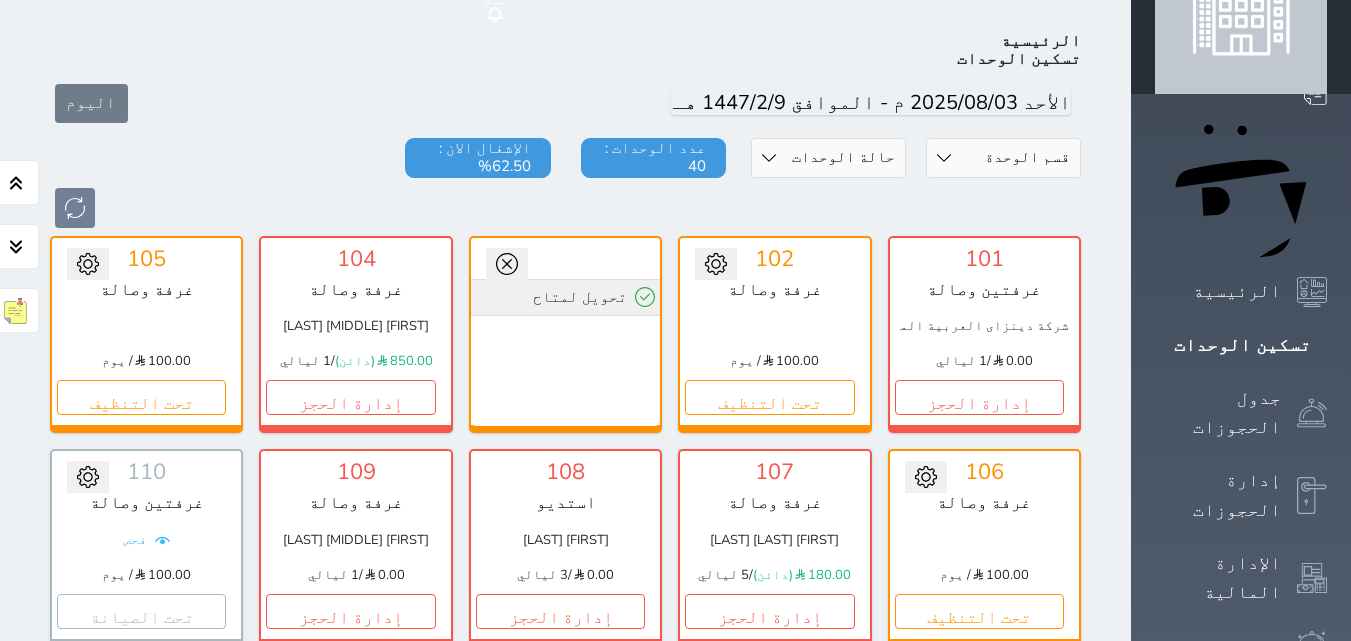 click on "تحويل لمتاح" at bounding box center (565, 297) 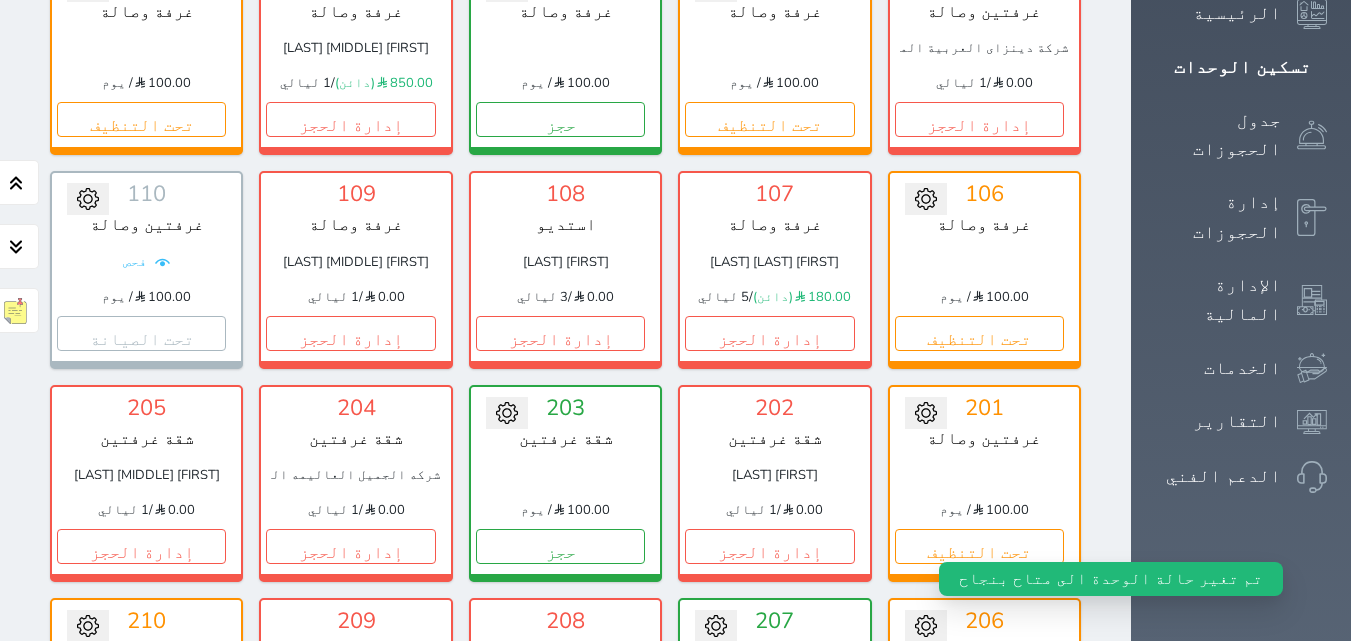 scroll, scrollTop: 378, scrollLeft: 0, axis: vertical 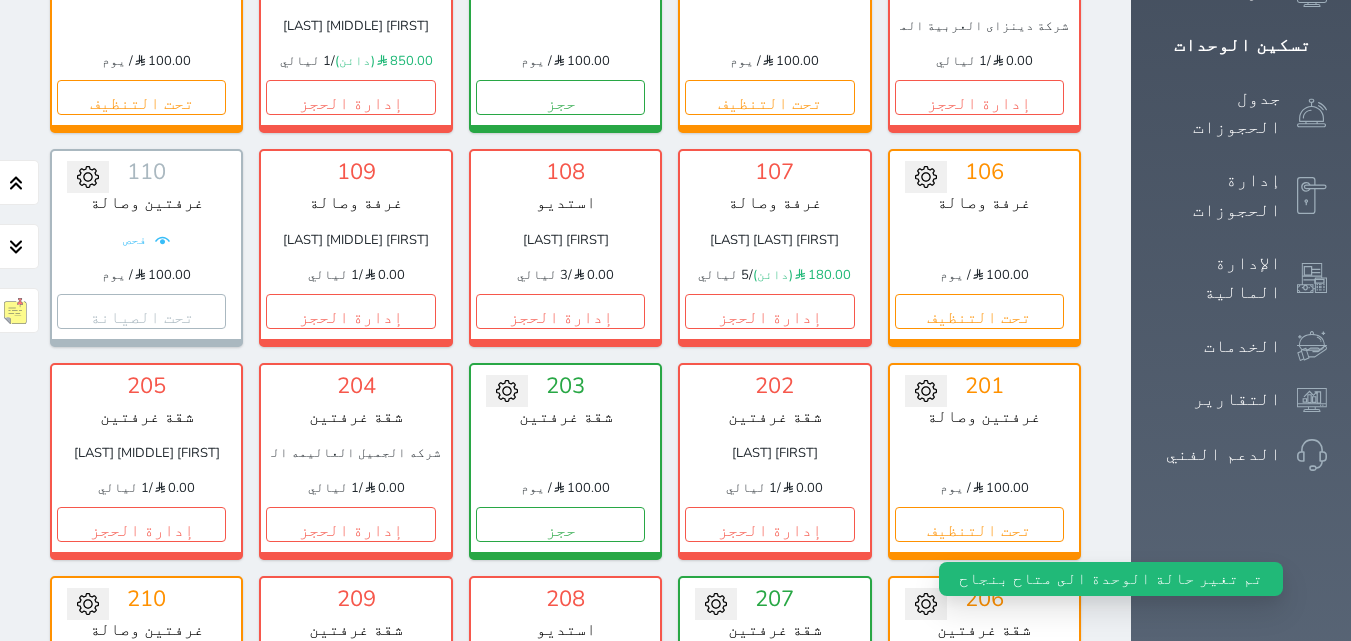click 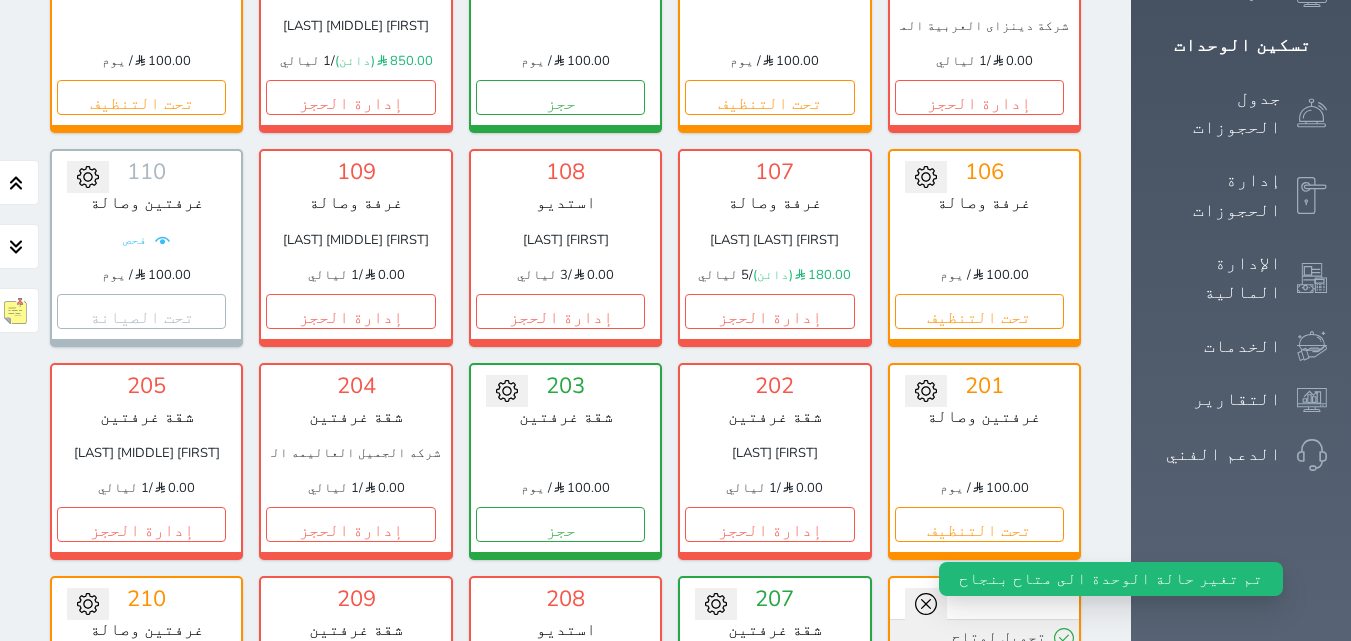 click on "تحويل لمتاح" at bounding box center [984, 637] 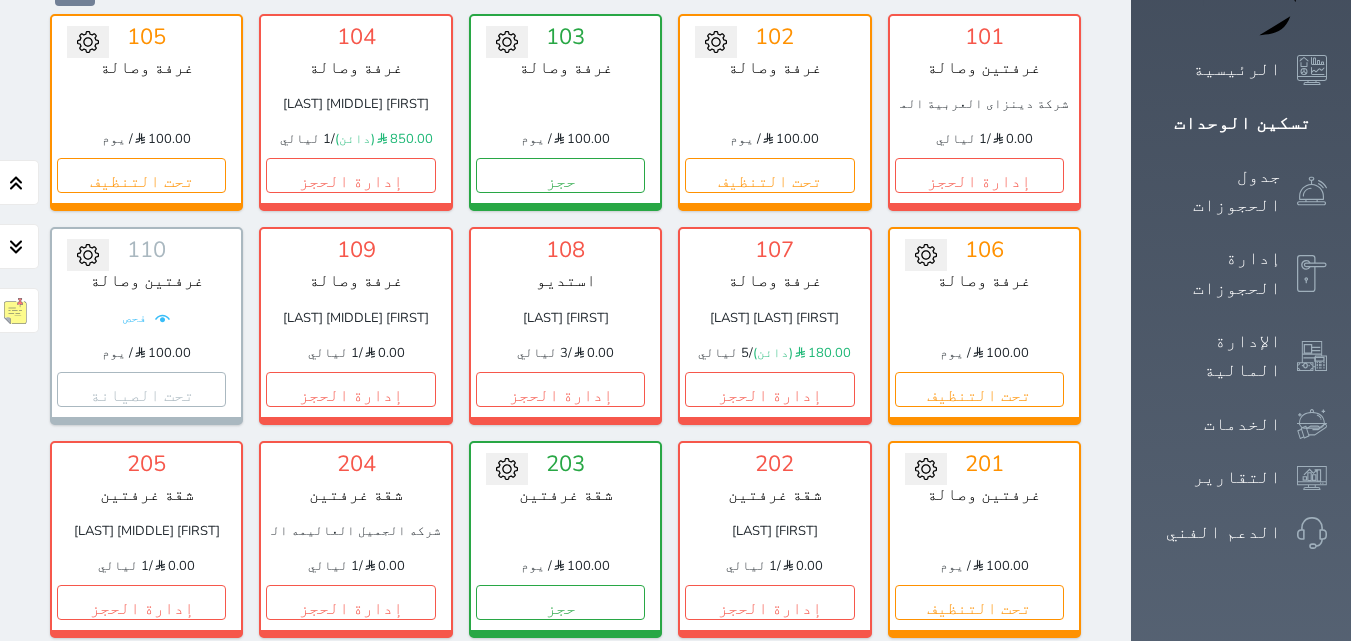 scroll, scrollTop: 100, scrollLeft: 0, axis: vertical 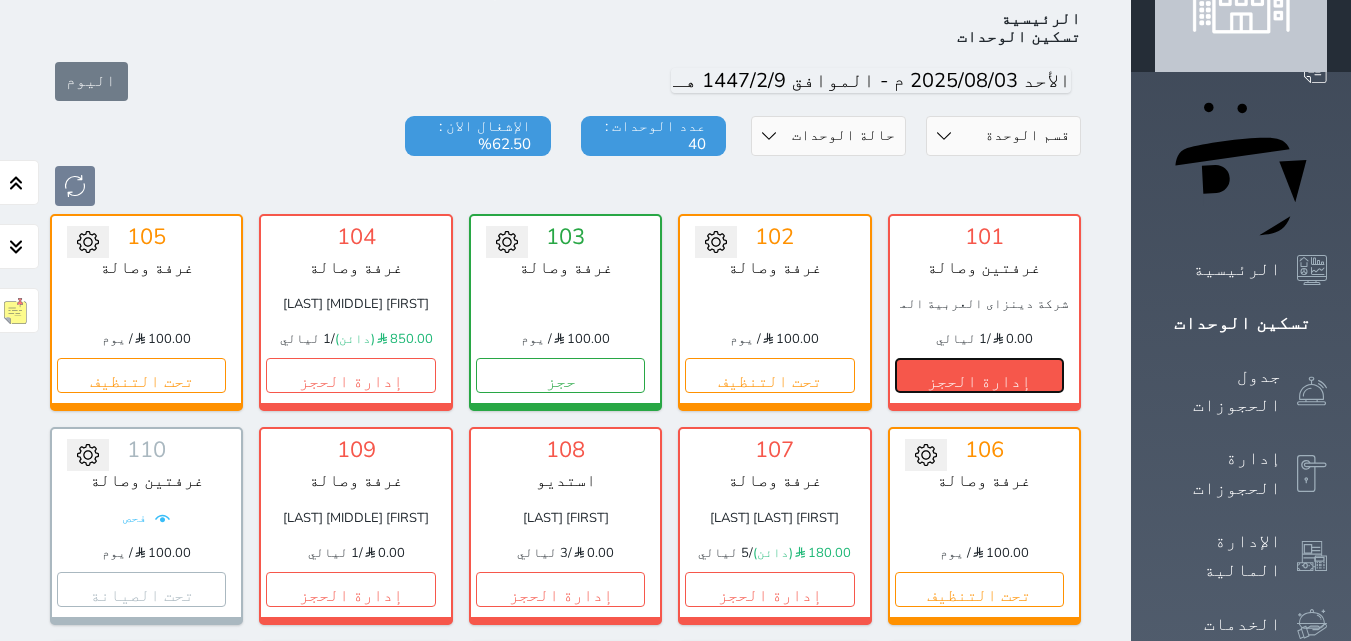 click on "إدارة الحجز" at bounding box center (979, 375) 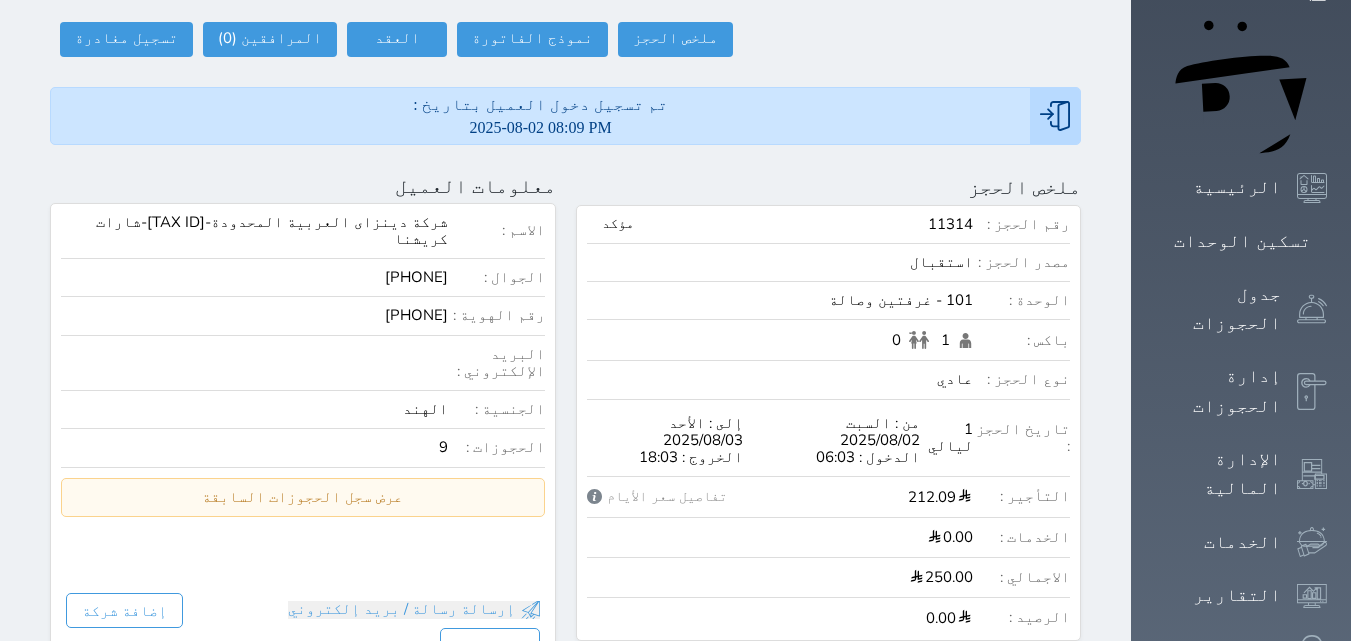 scroll, scrollTop: 200, scrollLeft: 0, axis: vertical 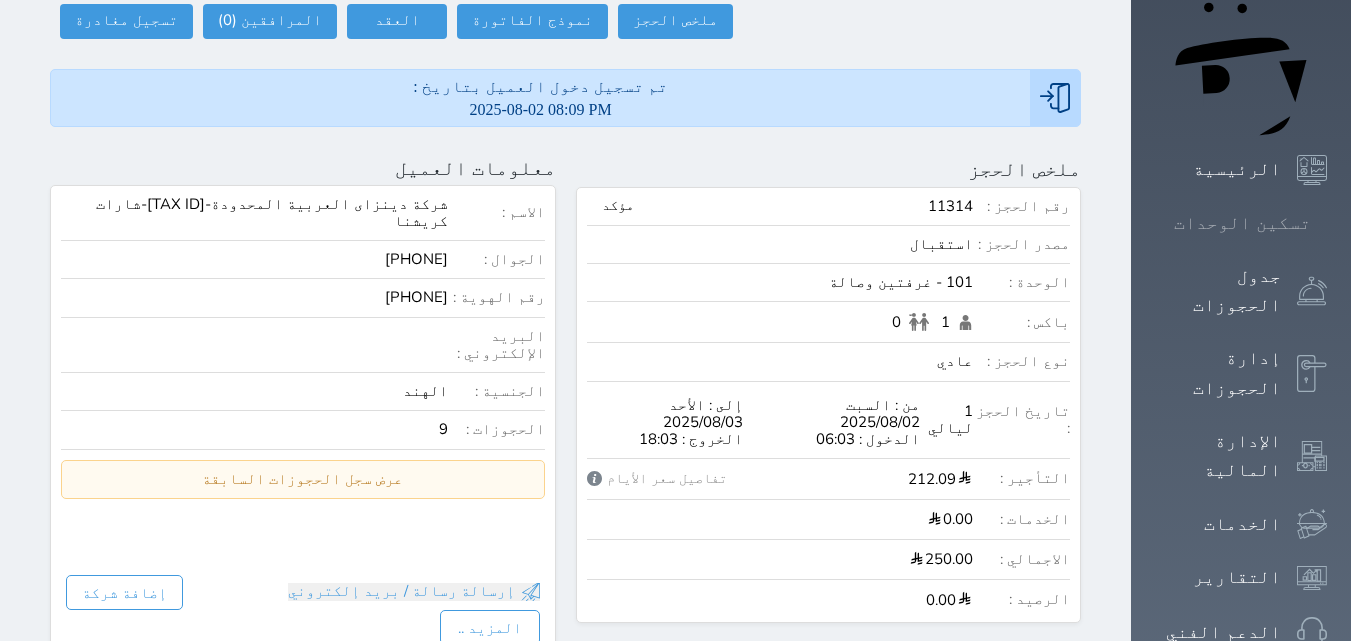 click on "تسكين الوحدات" at bounding box center [1242, 223] 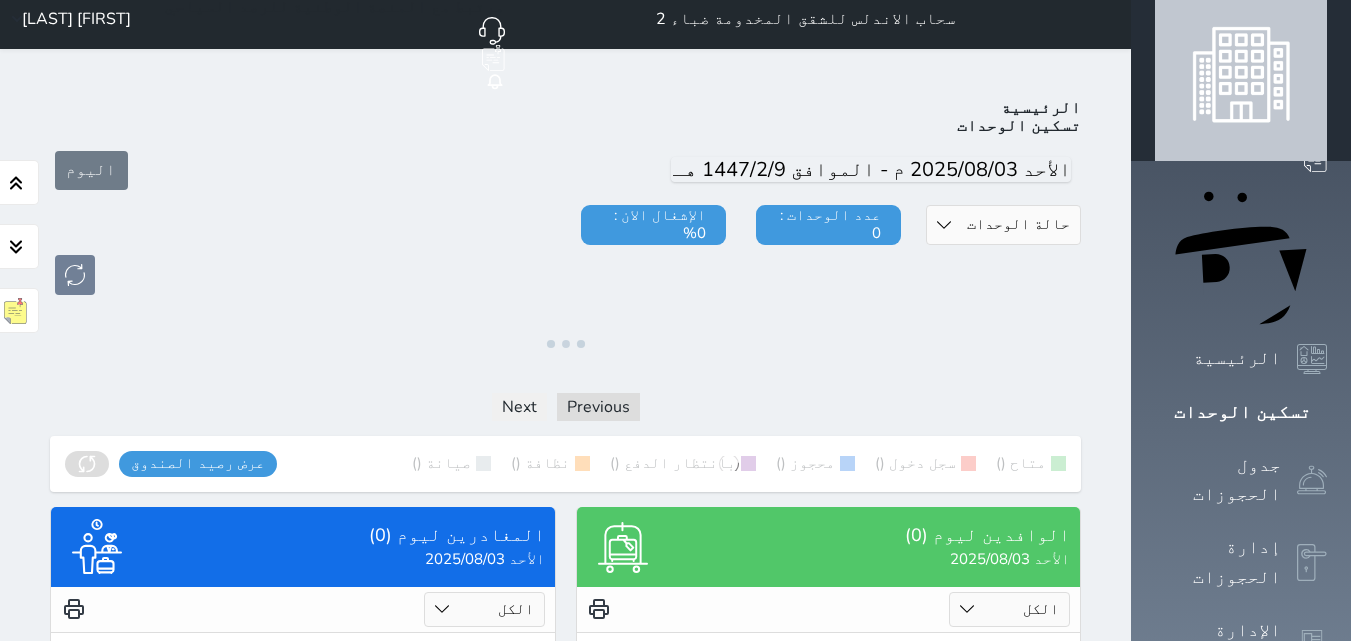 scroll, scrollTop: 0, scrollLeft: 0, axis: both 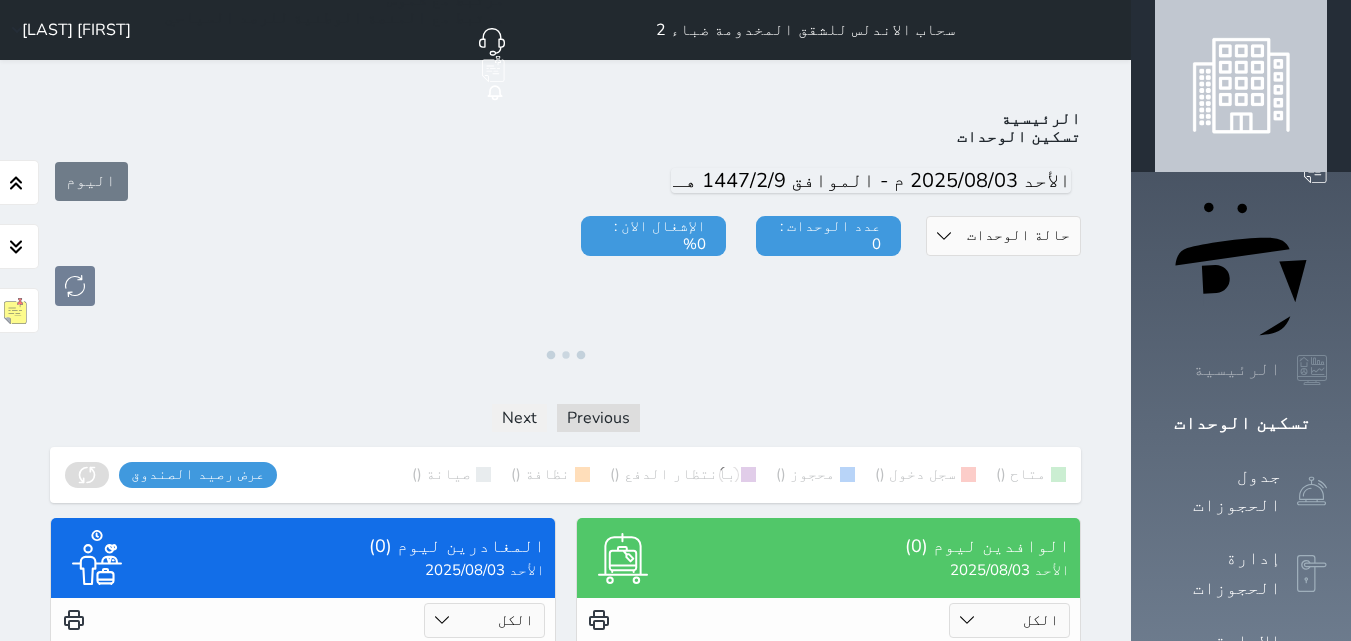 click on "الرئيسية" at bounding box center [1237, 369] 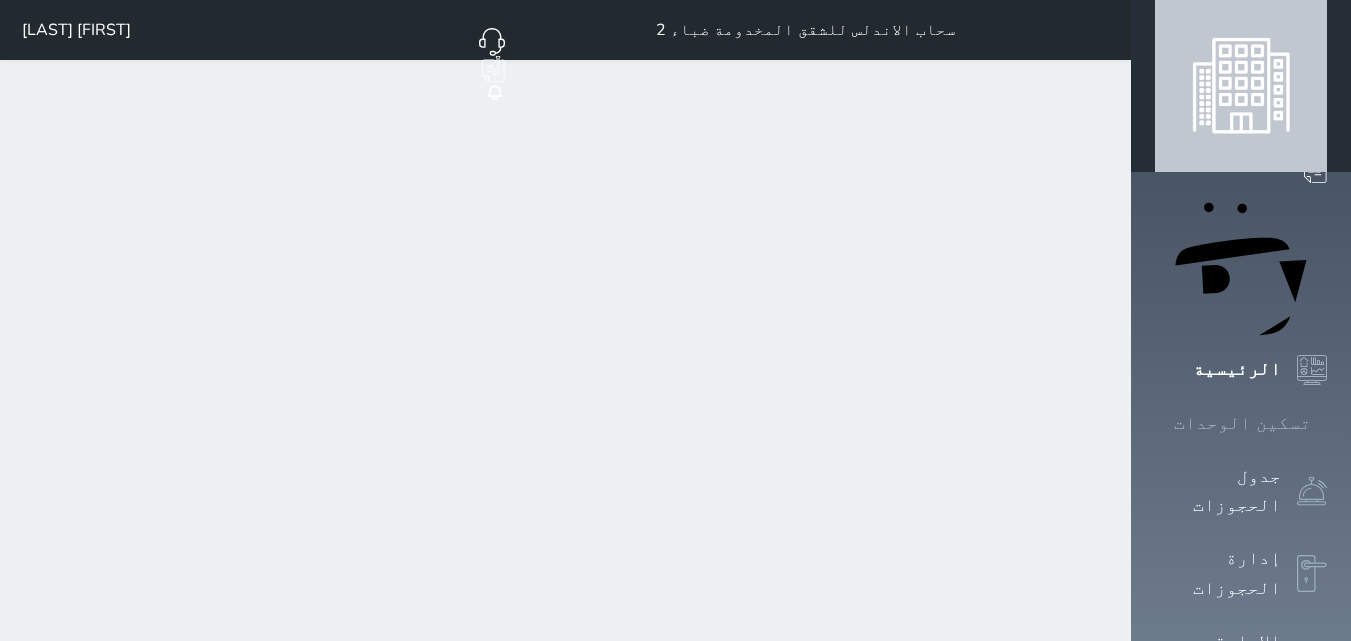click 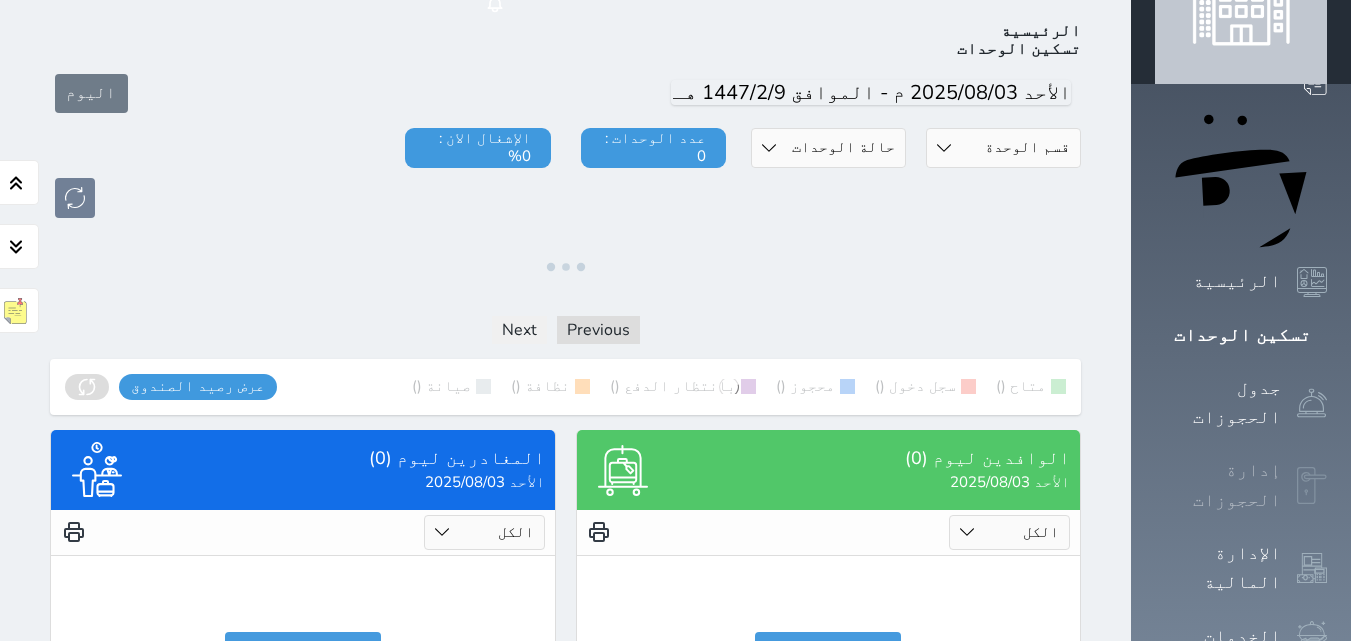 scroll, scrollTop: 0, scrollLeft: 0, axis: both 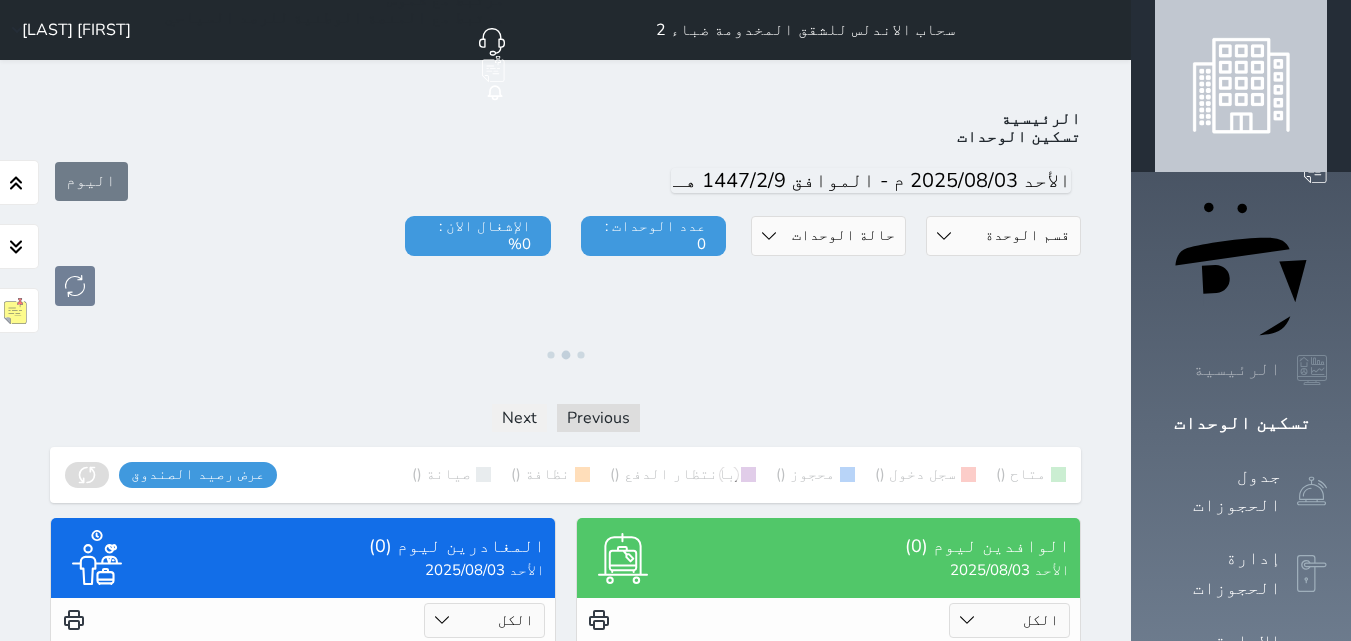 click 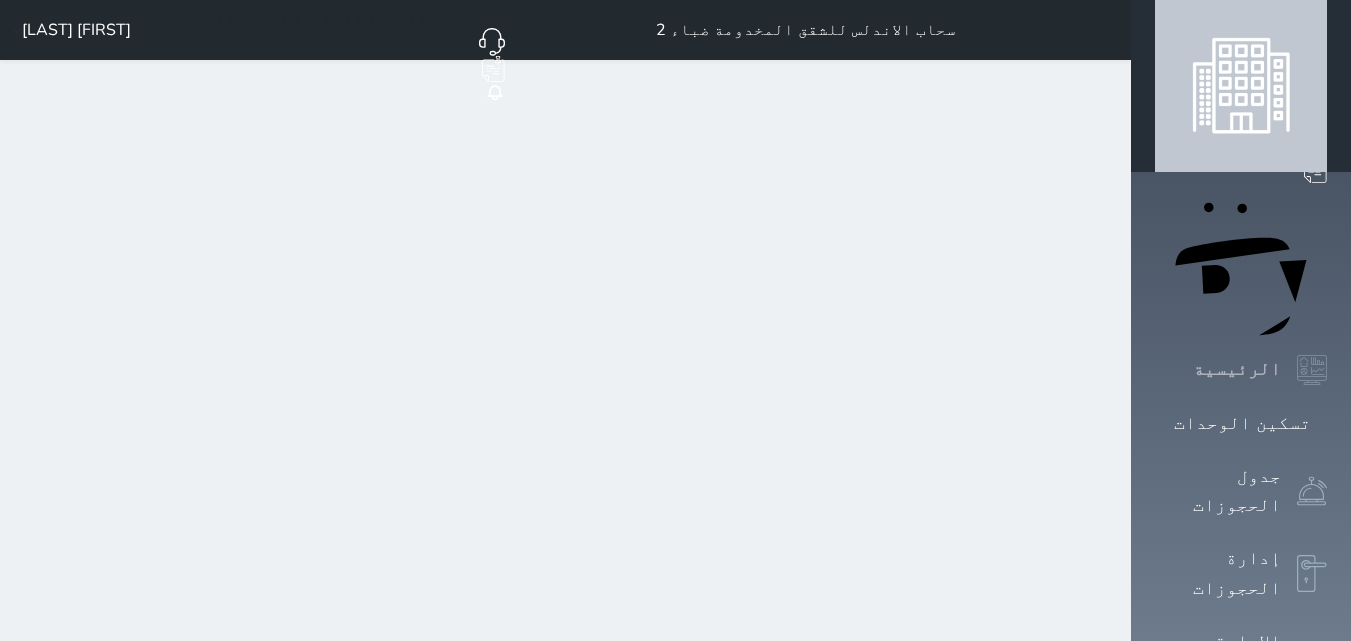click 